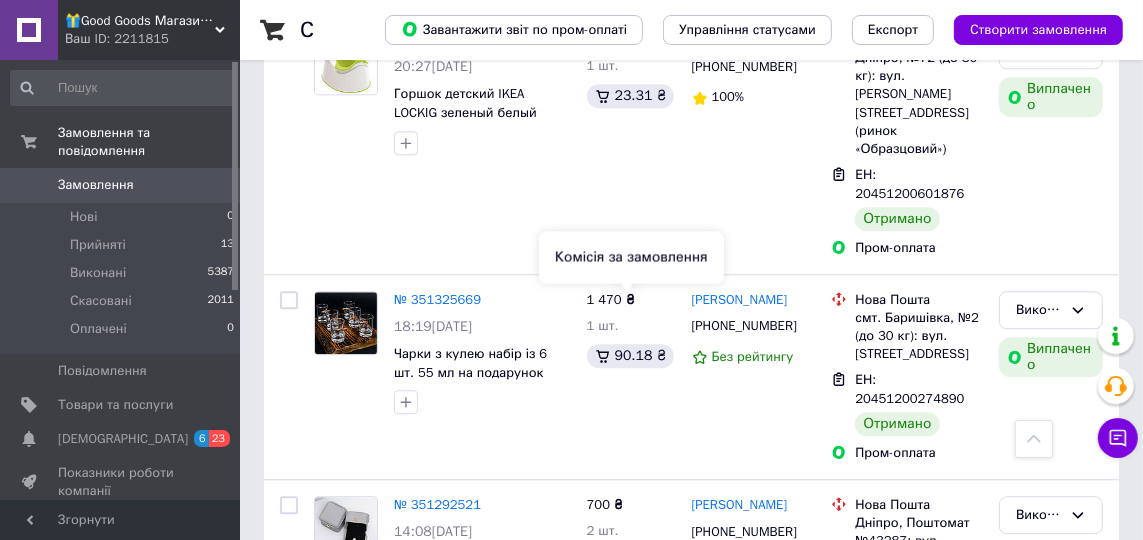 scroll, scrollTop: 3400, scrollLeft: 0, axis: vertical 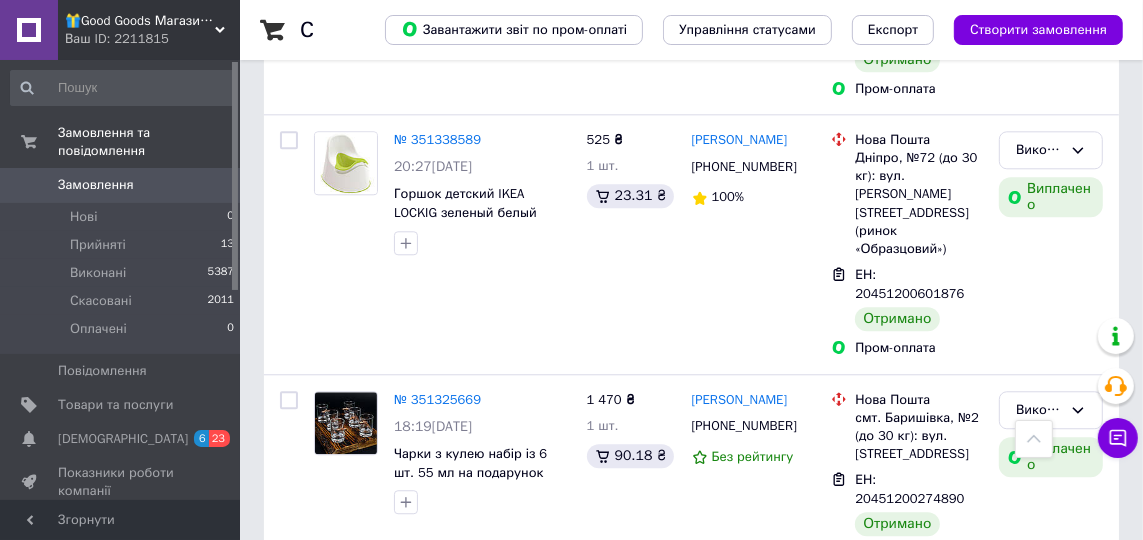 click on "Ваш ID: 2211815" at bounding box center (152, 39) 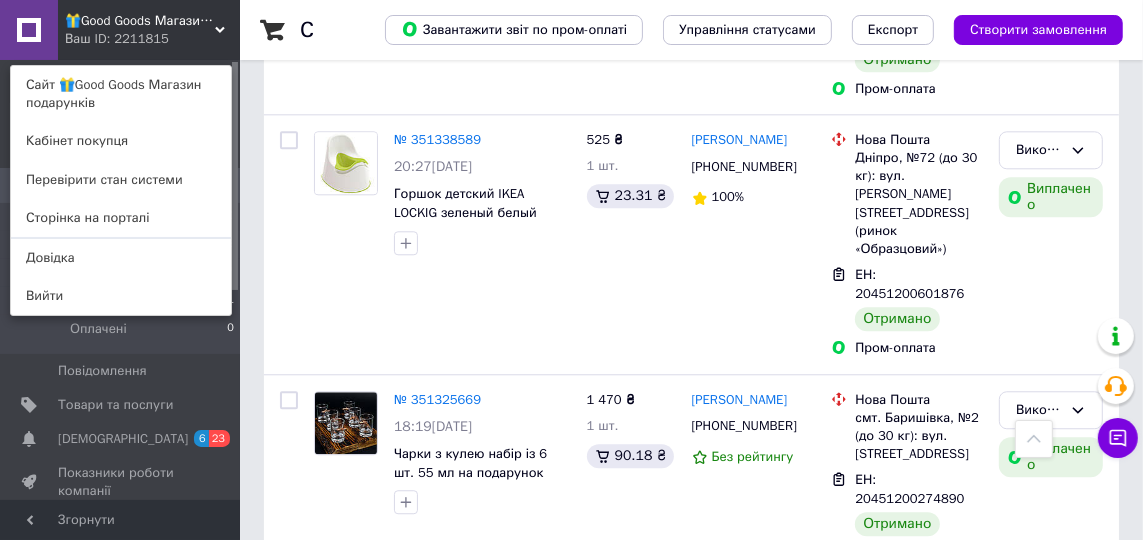 click on "Список замовлень   Завантажити звіт по пром-оплаті Управління статусами Експорт Створити замовлення Фільтри Збережені фільтри: Усі (7411) Замовлення Cума Покупець Доставка та оплата Статус № 351921853 15:08[DATE] Коробочка для каблучки рожева оксамитова 150 ₴ 1 шт. 10.12 ₴ [PERSON_NAME] [PHONE_NUMBER] Без рейтингу [GEOGRAPHIC_DATA], №28: ул. 15 Апреля, 8 (с. Байковци) ЕН: 20451202740501 Заплановано Оплата на рахунок Прийнято № 351917406 14:47[DATE] Набір чарок подарунковий із кулею, тризубом, гранатой 6 штук 50 мл 2 товара у замовленні 2 170 ₴ 2 шт. 133.13 ₴ [PERSON_NAME] [PHONE_NUMBER] 100% Нова Пошта" at bounding box center [691, -990] 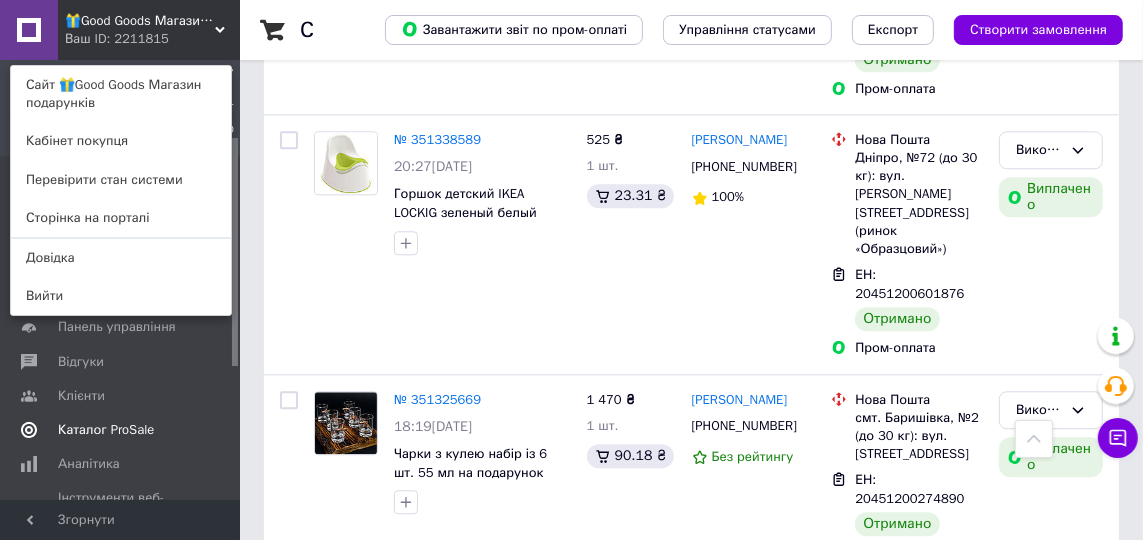 scroll, scrollTop: 100, scrollLeft: 0, axis: vertical 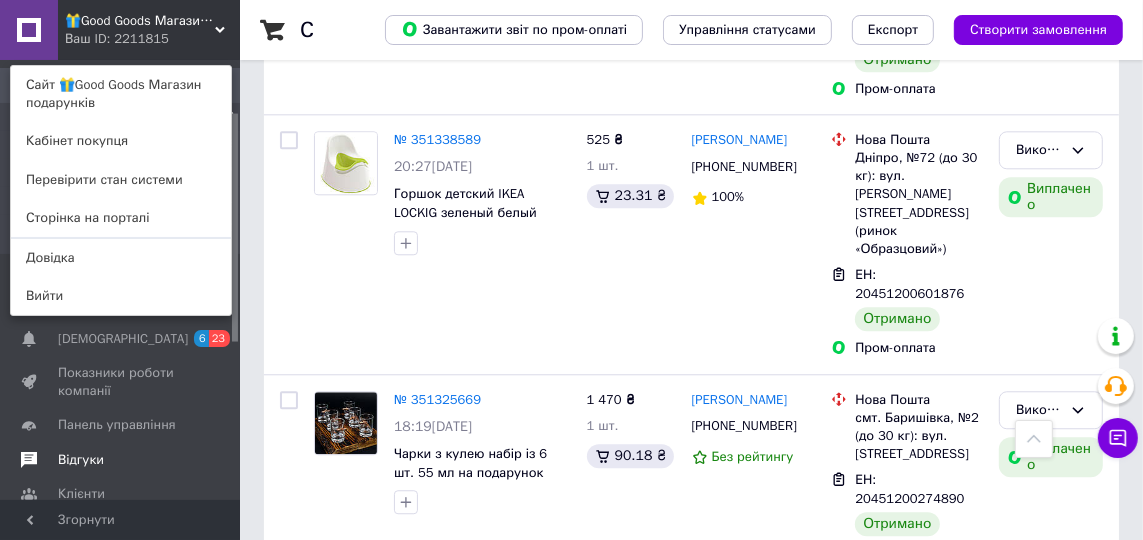 click on "Відгуки" at bounding box center (81, 460) 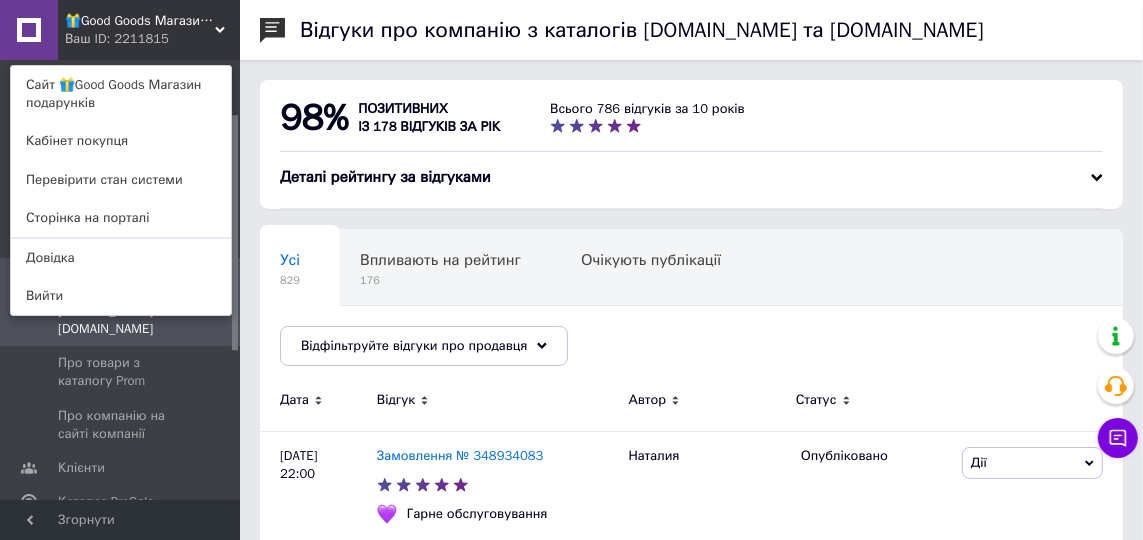 scroll, scrollTop: 88, scrollLeft: 0, axis: vertical 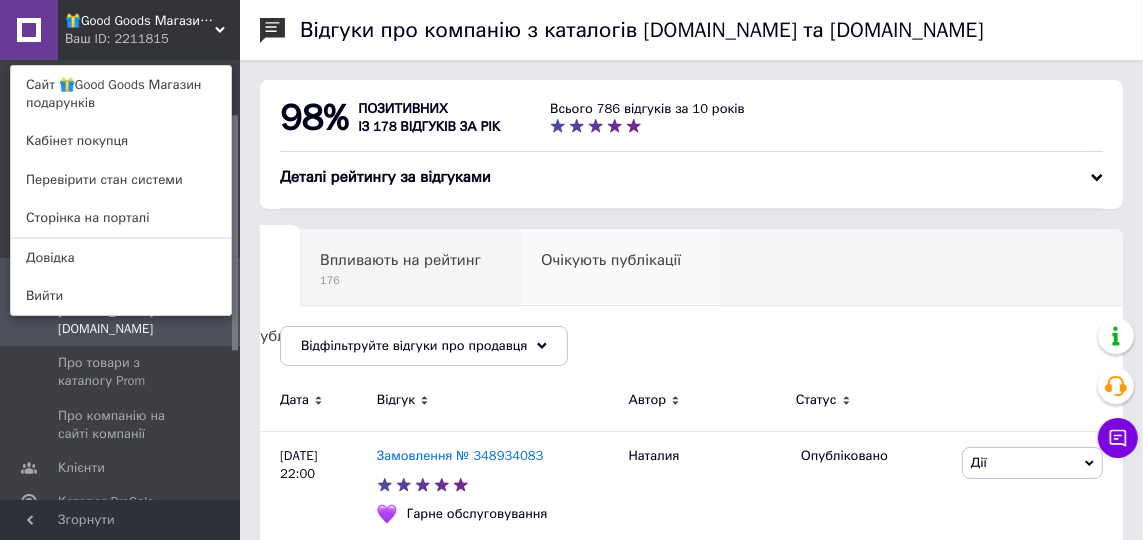 click on "Очікують публікації" at bounding box center (611, 260) 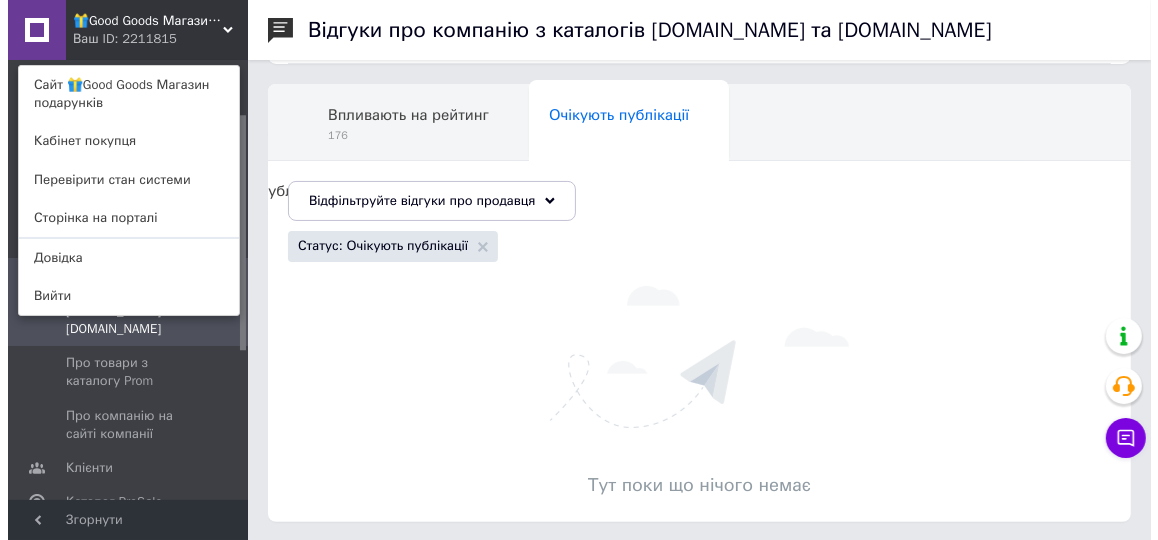scroll, scrollTop: 0, scrollLeft: 0, axis: both 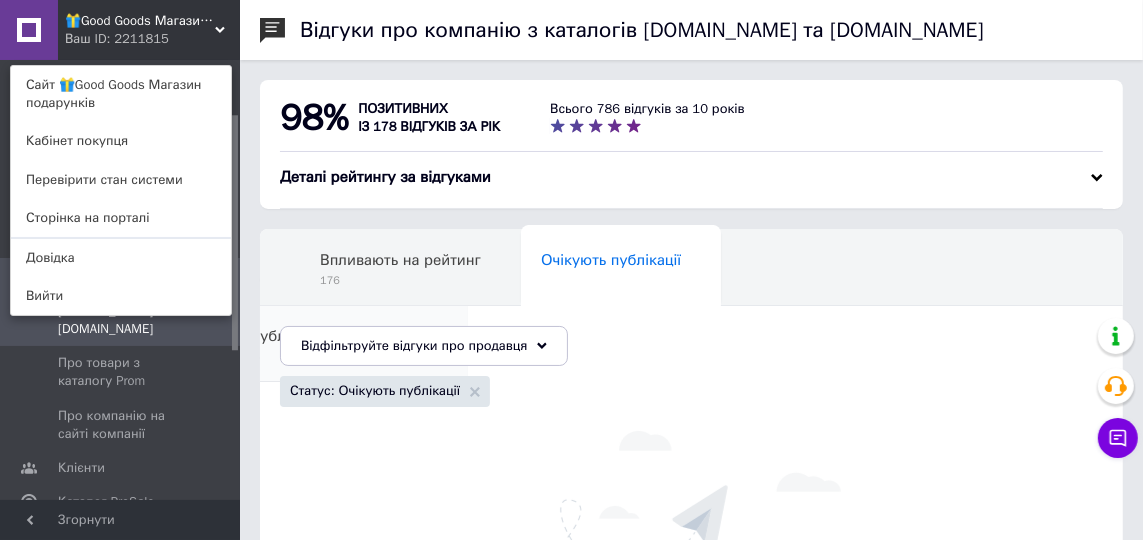click on "Опубліковані без комен... 743" at bounding box center [344, 344] 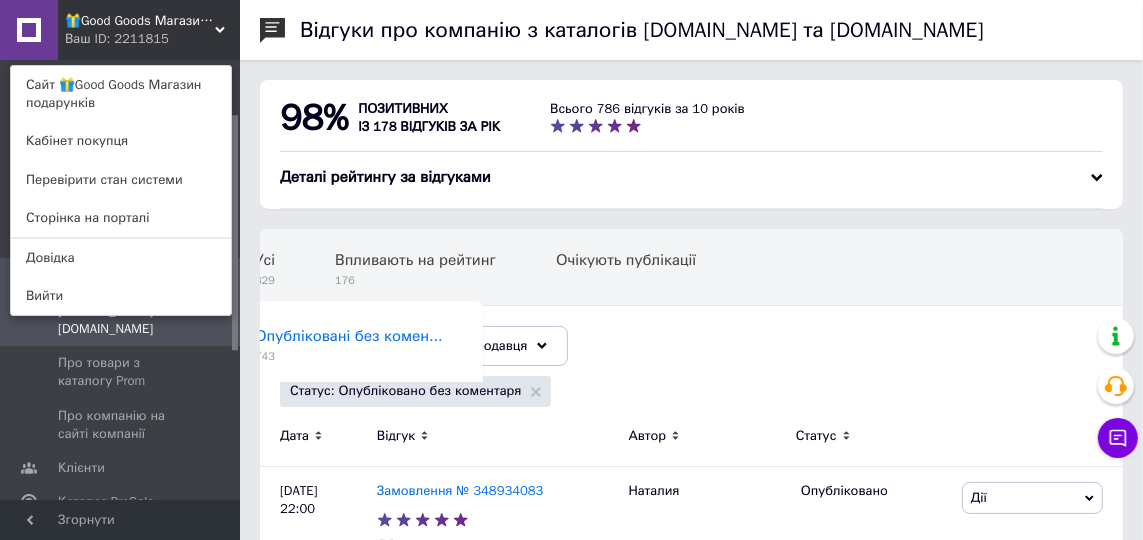 scroll, scrollTop: 0, scrollLeft: 40, axis: horizontal 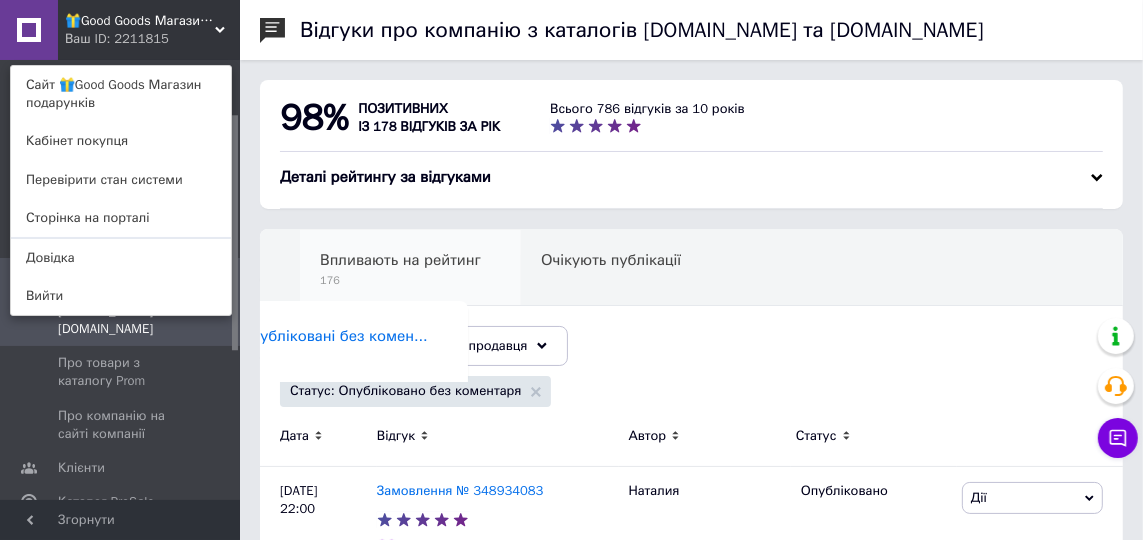 click on "Впливають на рейтинг" at bounding box center (400, 260) 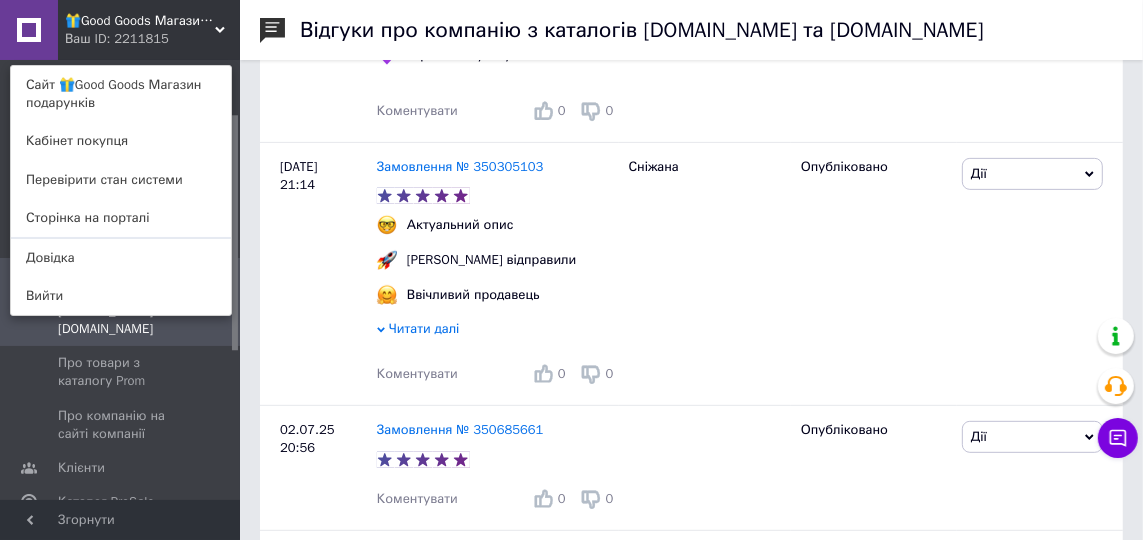 scroll, scrollTop: 0, scrollLeft: 0, axis: both 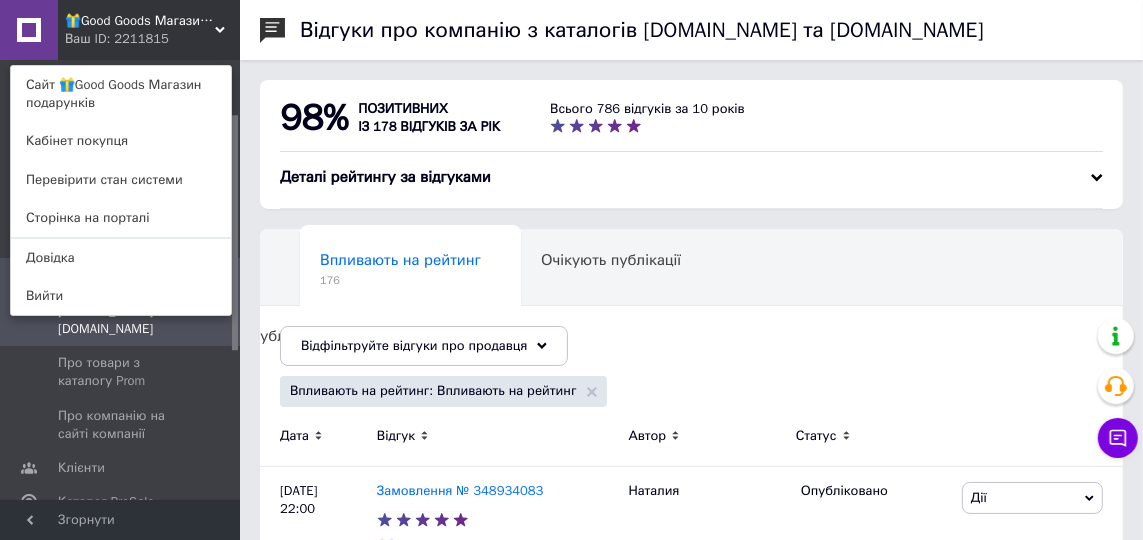 click on "Ваш ID: 2211815" at bounding box center (107, 39) 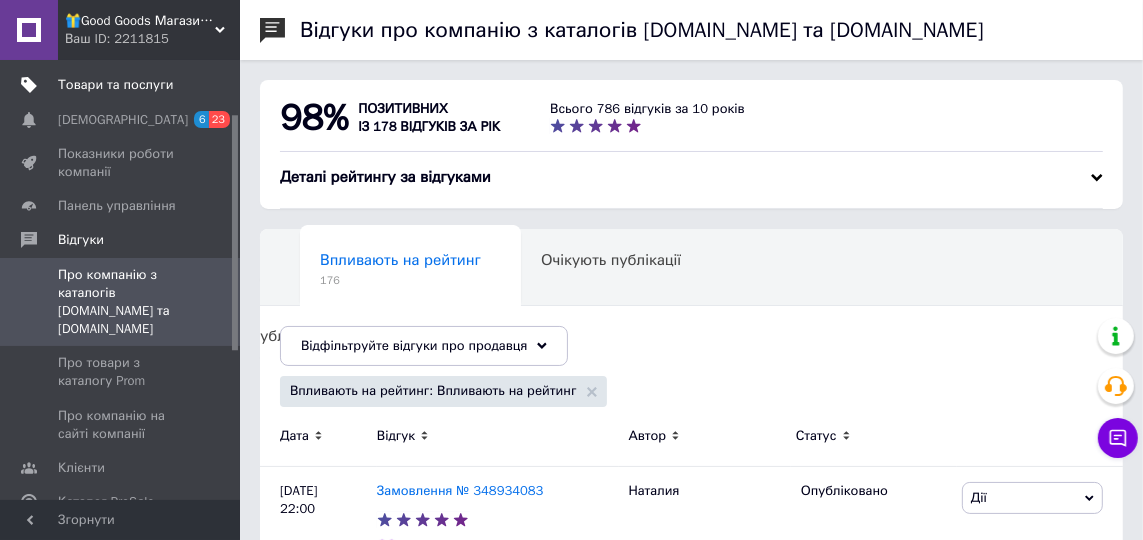 click on "Товари та послуги" at bounding box center (115, 85) 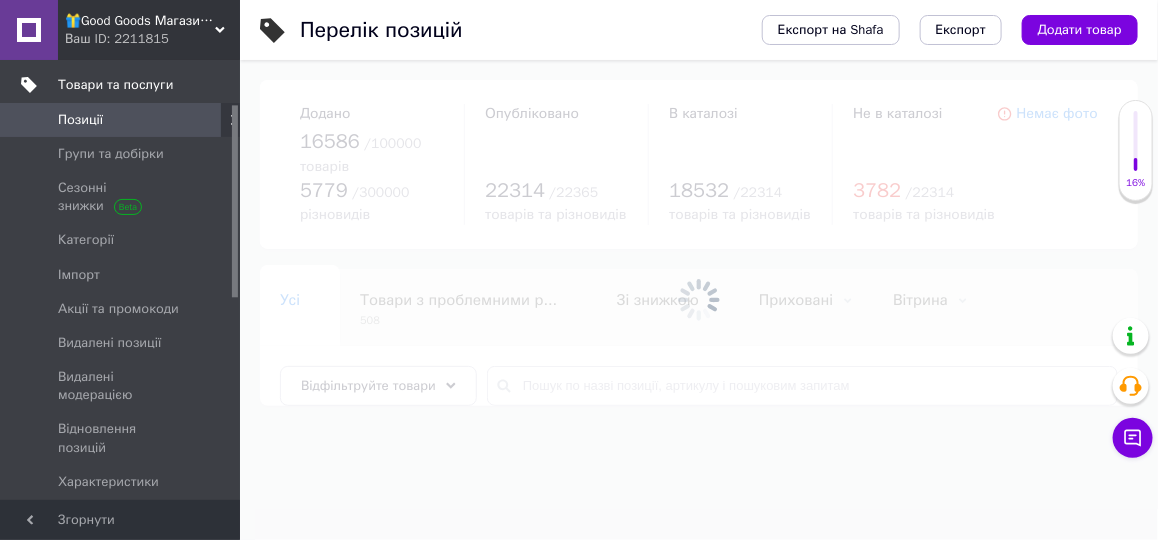 click on "Товари та послуги" at bounding box center [115, 85] 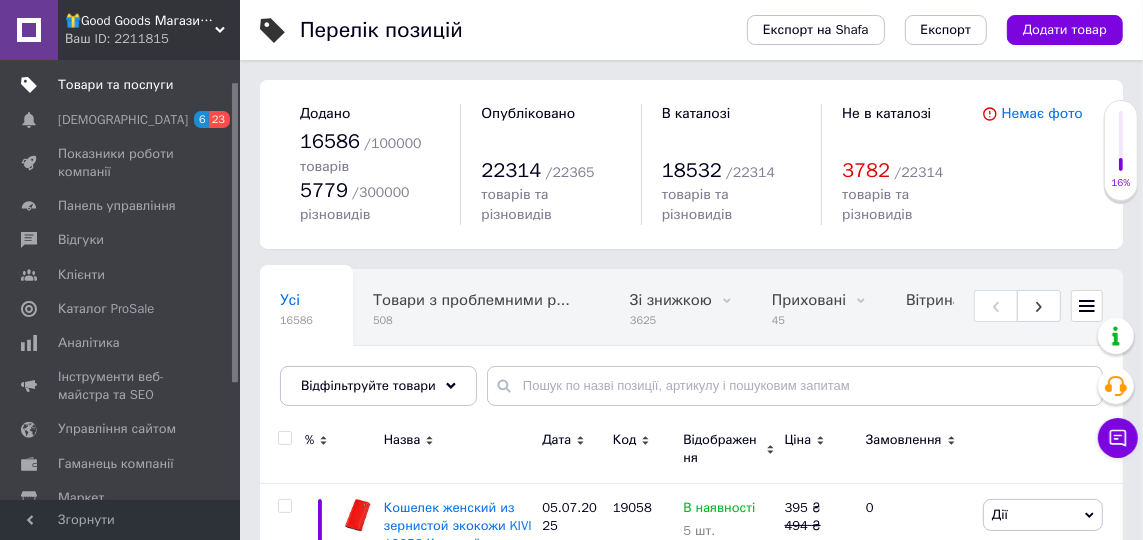 scroll, scrollTop: 0, scrollLeft: 0, axis: both 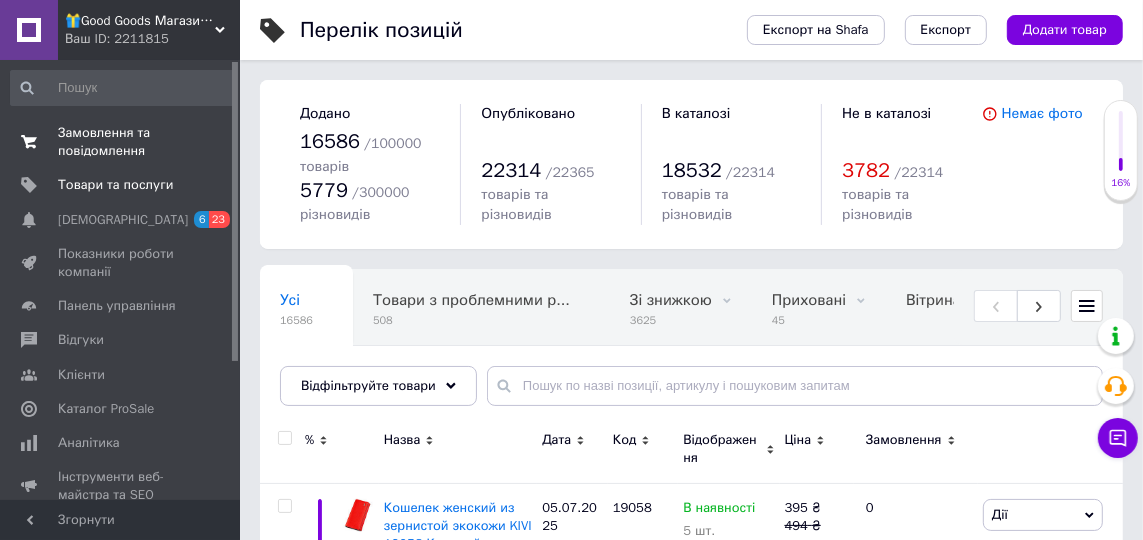 click on "Замовлення та повідомлення" at bounding box center (121, 142) 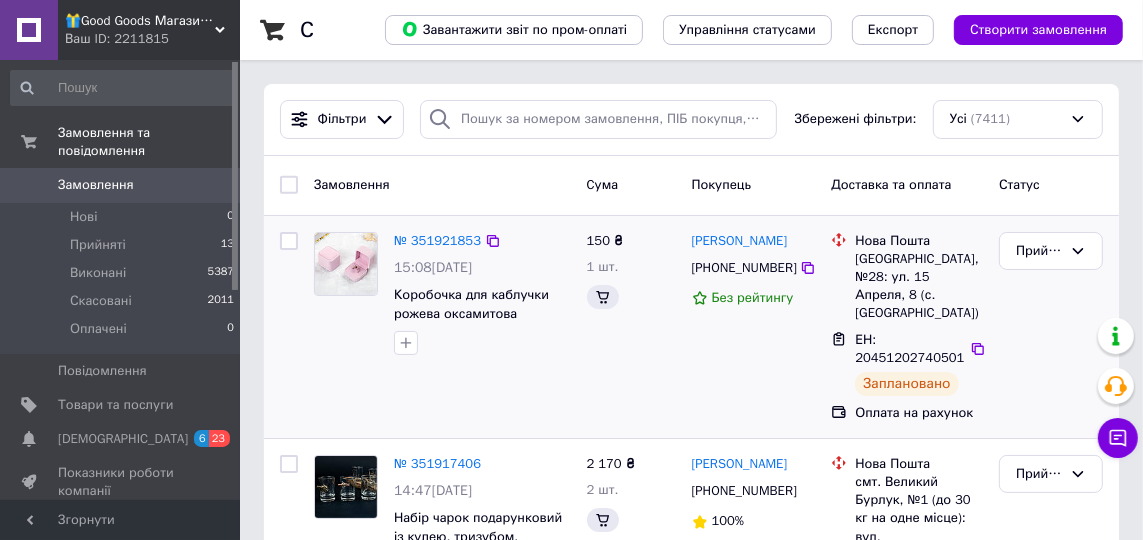click on "Замовлення Cума Покупець Доставка та оплата Статус" at bounding box center (691, 186) 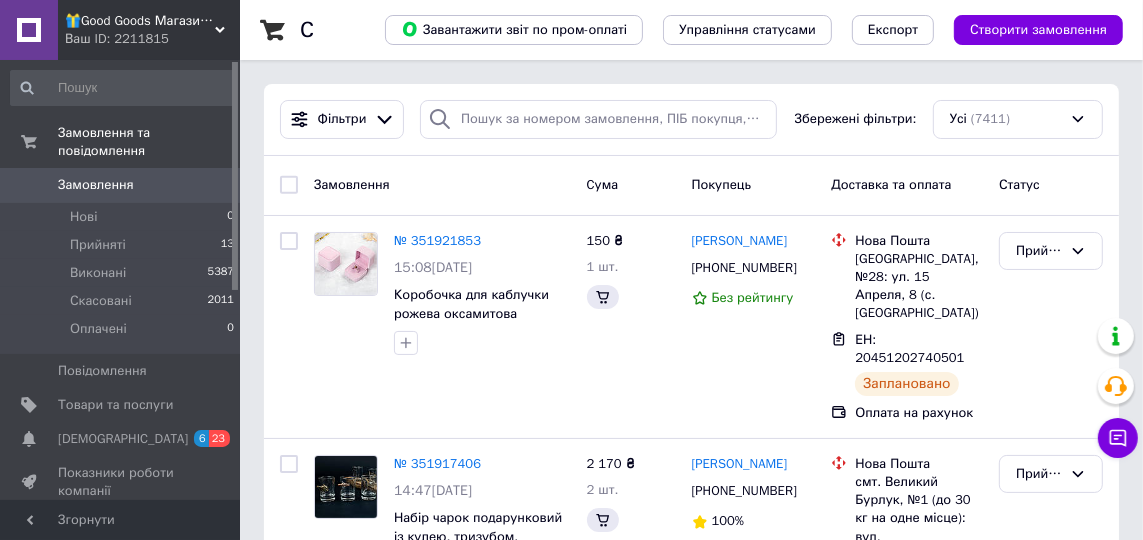 click on "[PERSON_NAME]" at bounding box center [740, 3748] 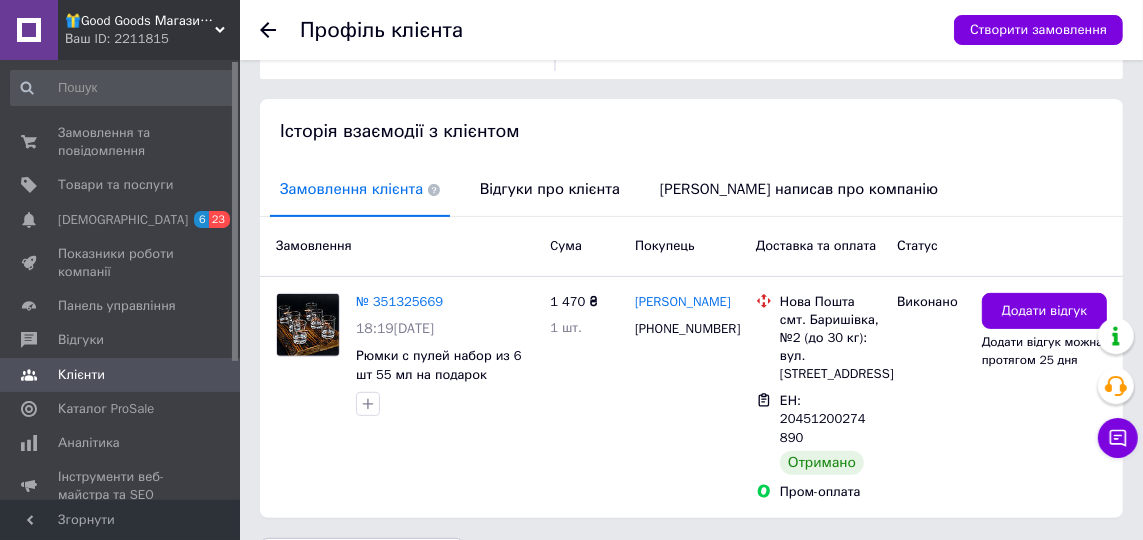 scroll, scrollTop: 400, scrollLeft: 0, axis: vertical 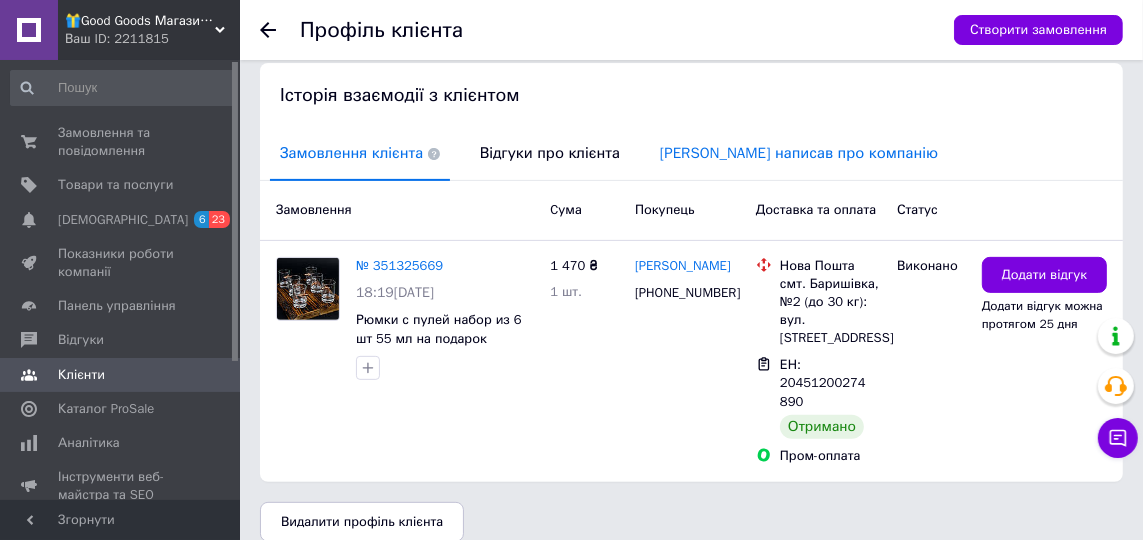 click on "[PERSON_NAME] написав про компанію" at bounding box center (799, 153) 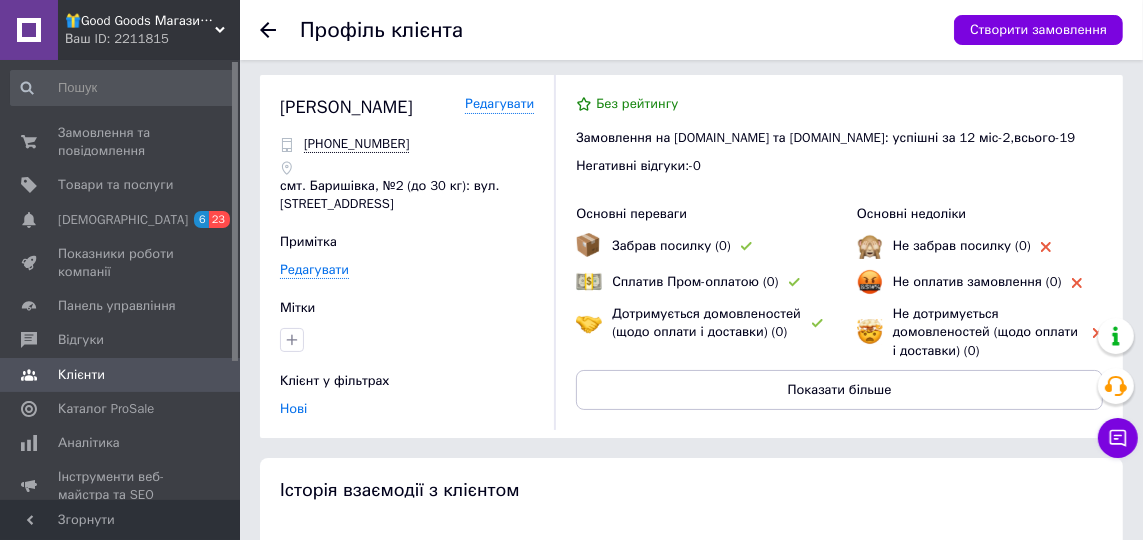 scroll, scrollTop: 0, scrollLeft: 0, axis: both 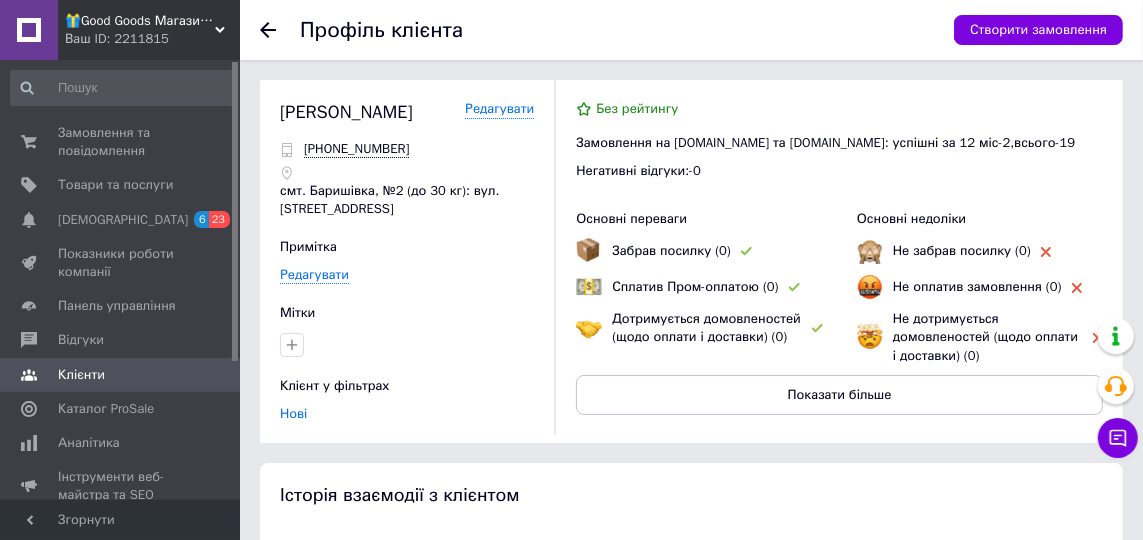 click 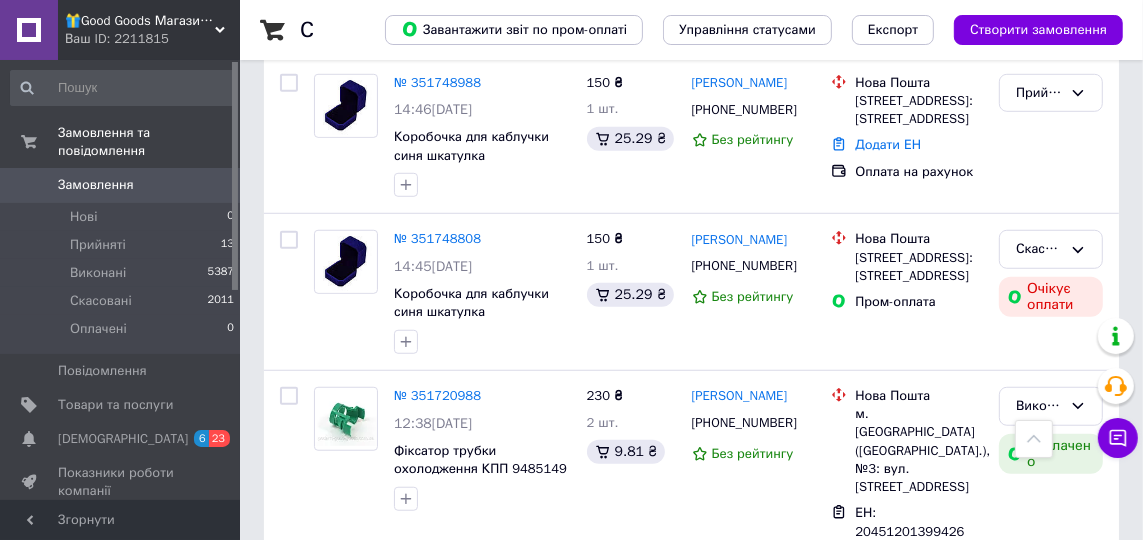 scroll, scrollTop: 1300, scrollLeft: 0, axis: vertical 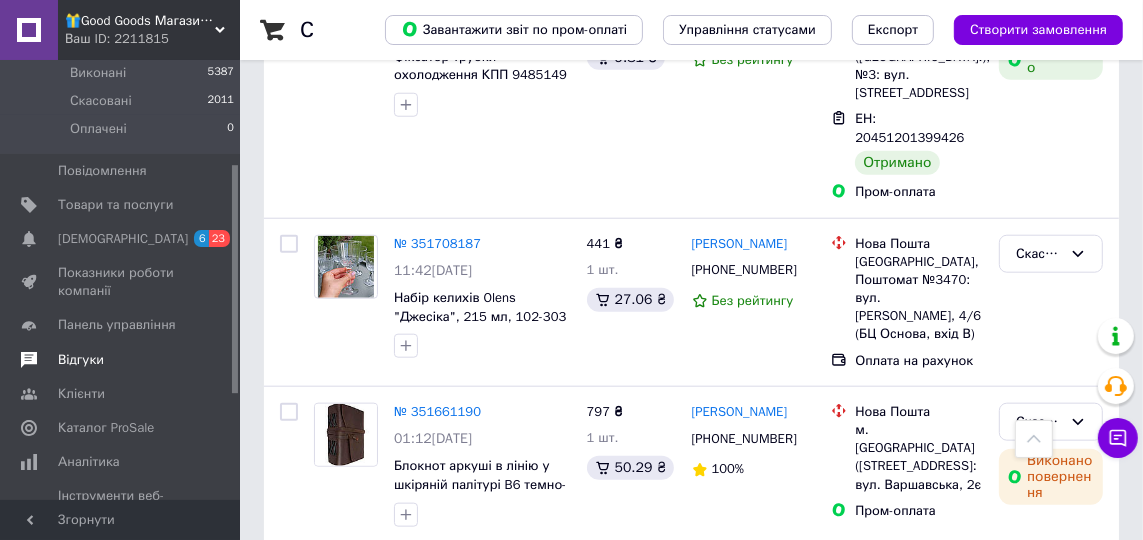 click on "Відгуки" at bounding box center (121, 360) 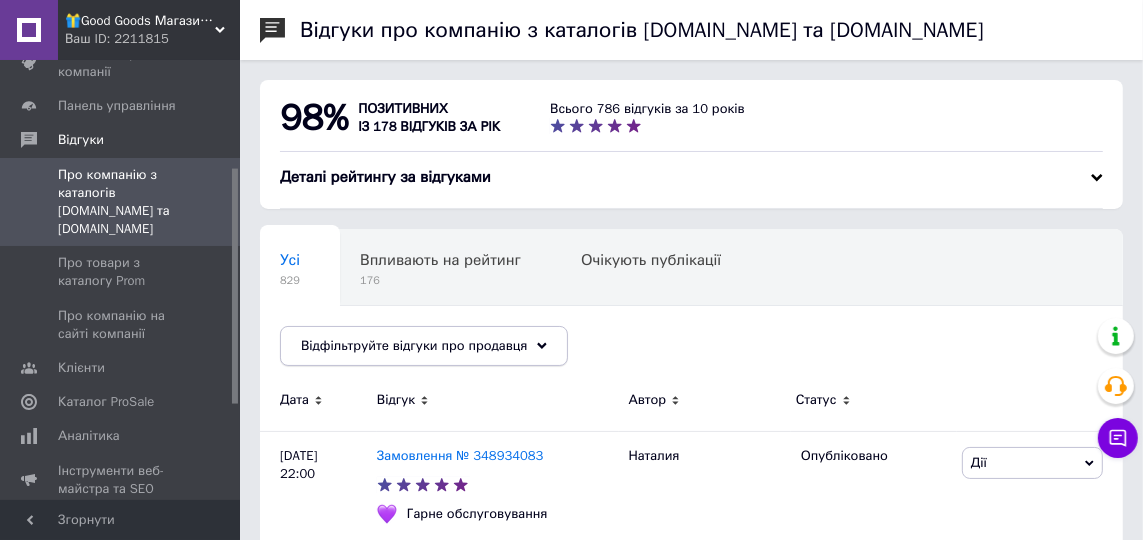 click 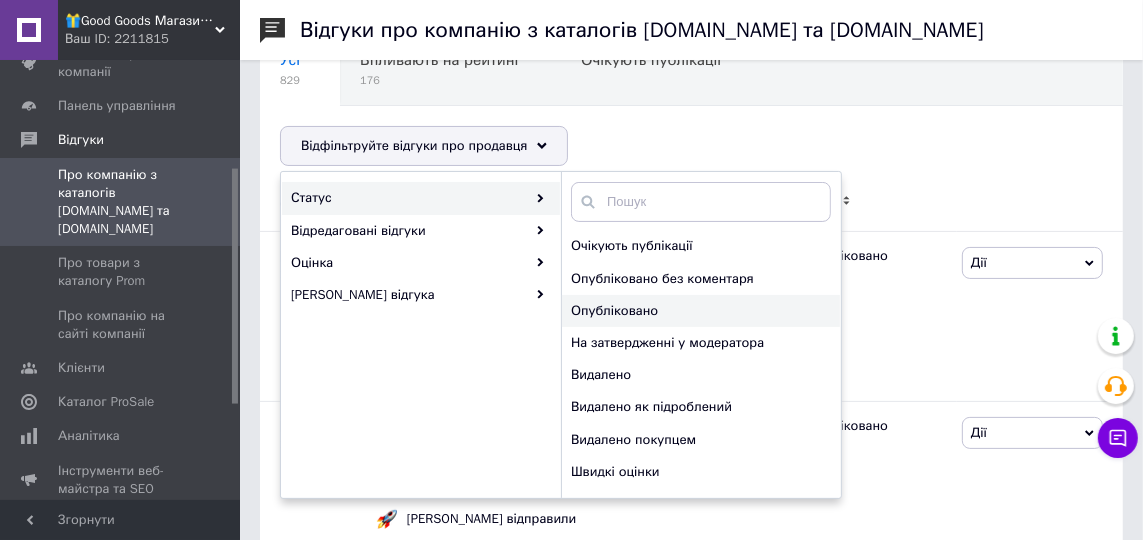 scroll, scrollTop: 100, scrollLeft: 0, axis: vertical 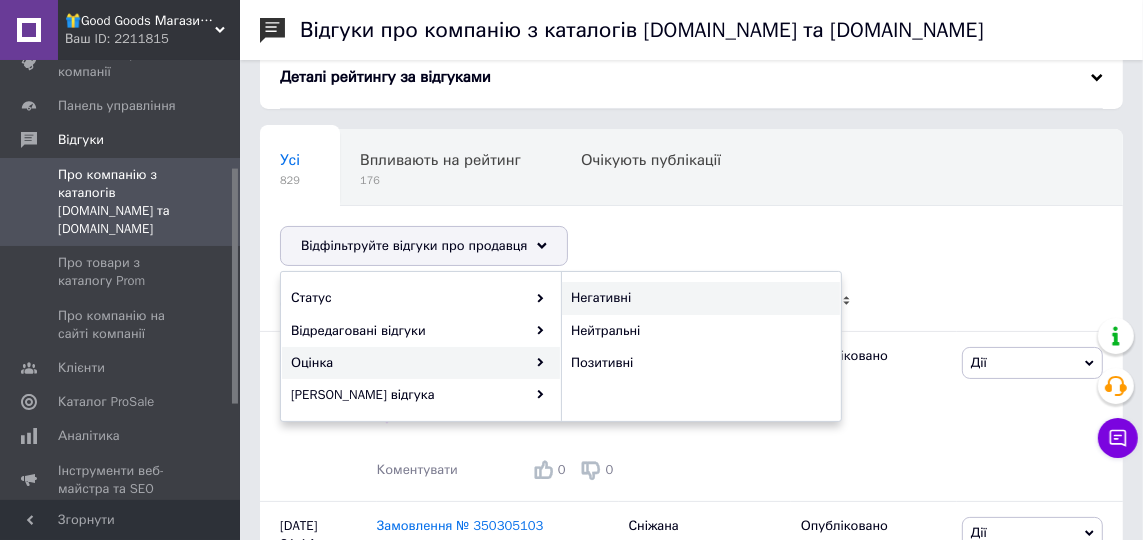click on "Негативні" at bounding box center (698, 298) 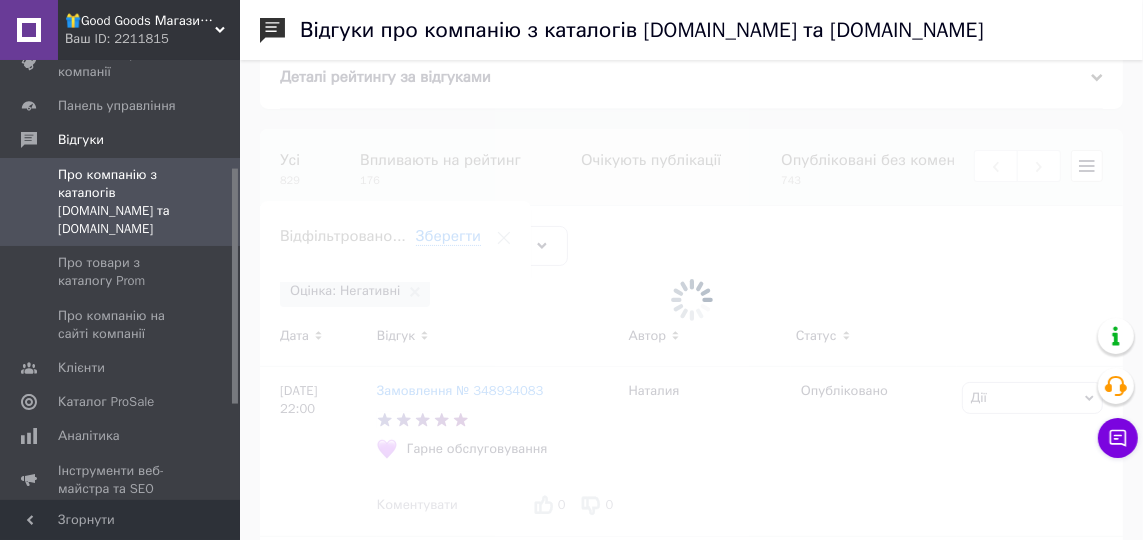 scroll, scrollTop: 0, scrollLeft: 302, axis: horizontal 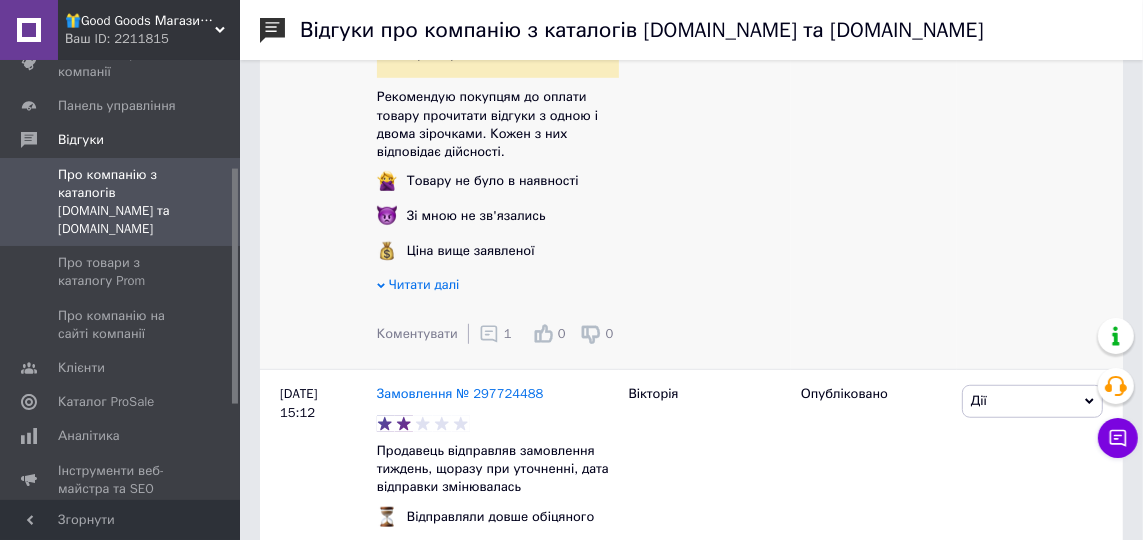 click on "Читати далі" at bounding box center (424, 284) 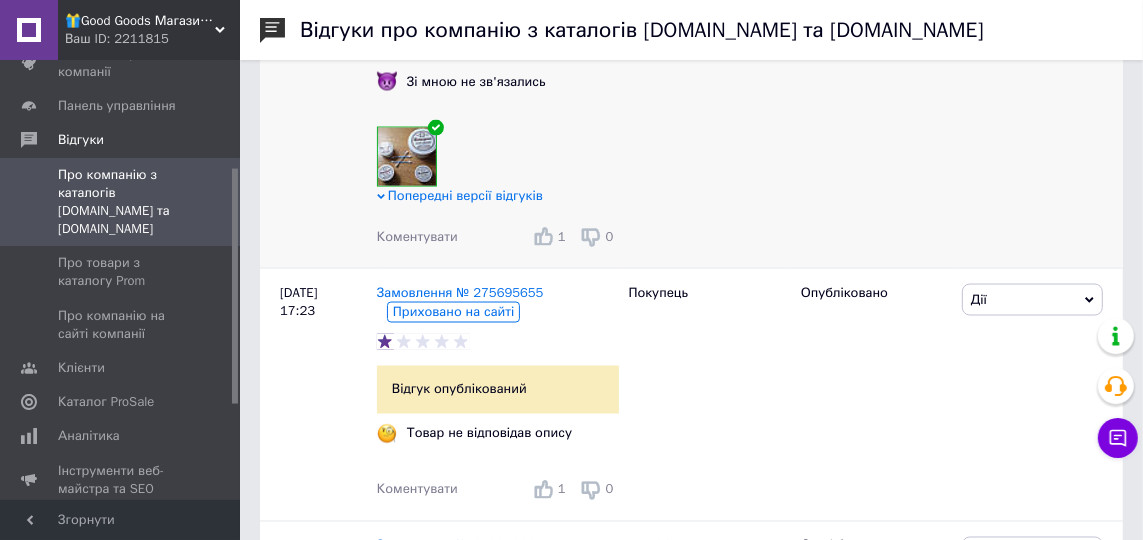 scroll, scrollTop: 2200, scrollLeft: 0, axis: vertical 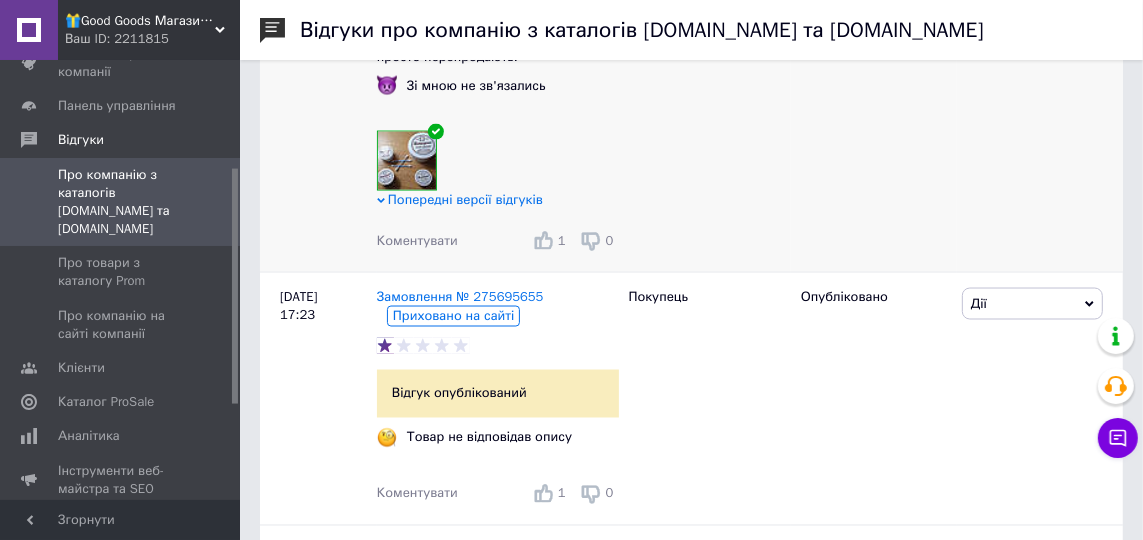 click on "Попередні версії відгуків" at bounding box center [465, 199] 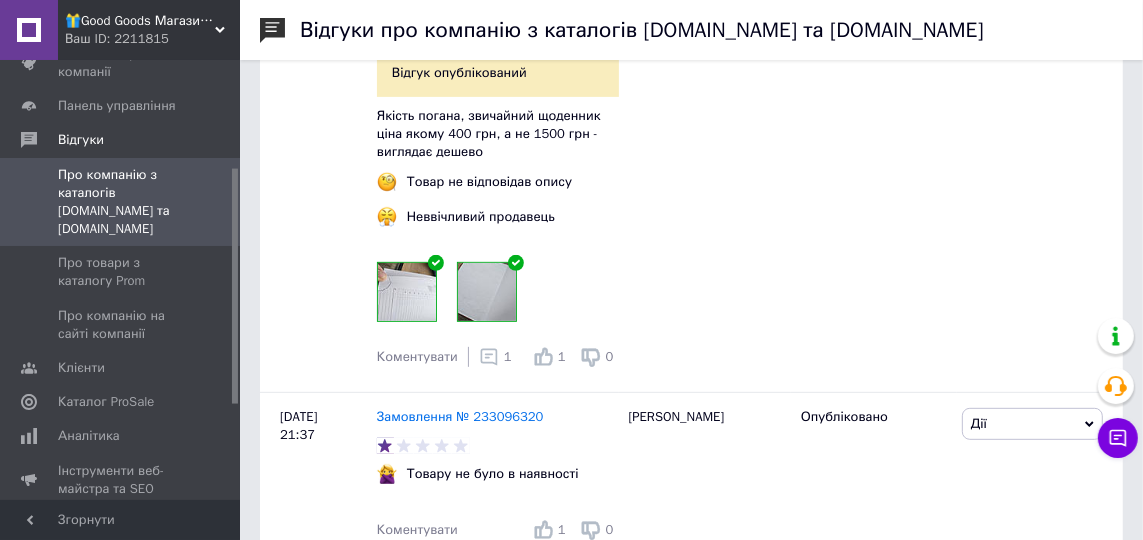scroll, scrollTop: 5783, scrollLeft: 0, axis: vertical 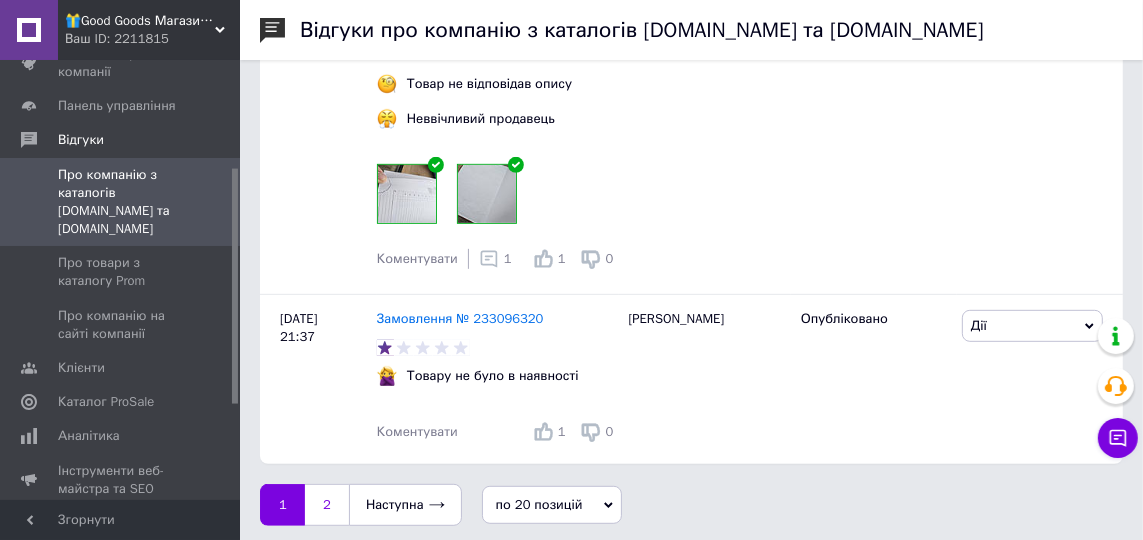click on "2" at bounding box center (327, 505) 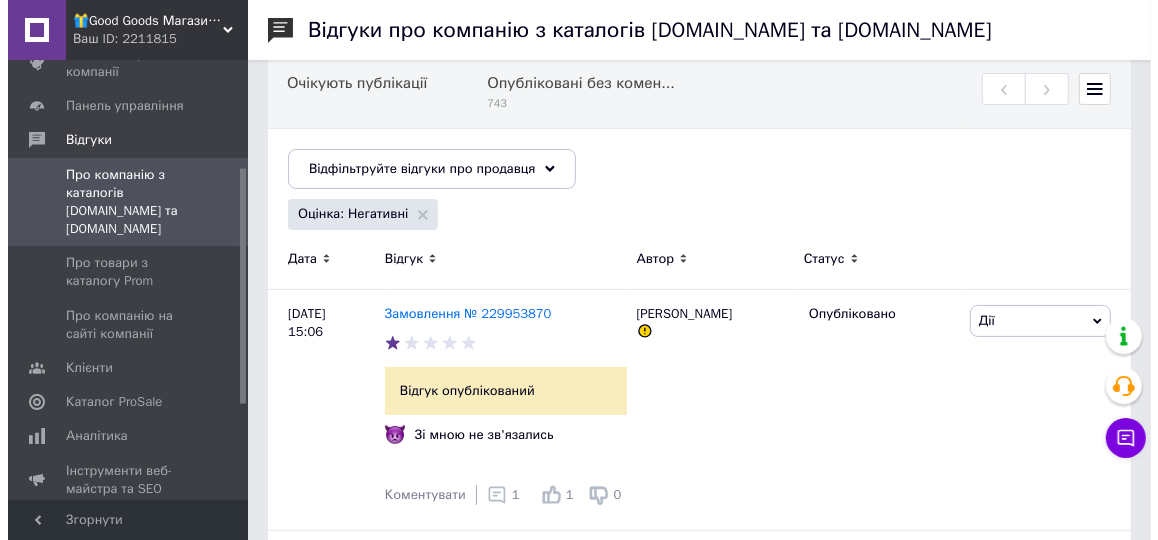 scroll, scrollTop: 0, scrollLeft: 0, axis: both 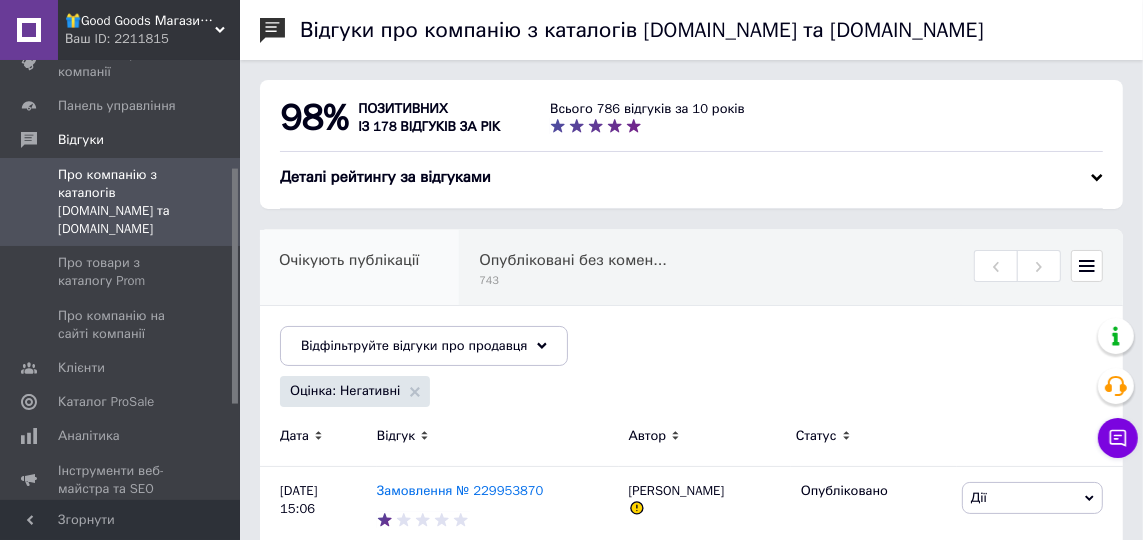 click on "Очікують публікації" at bounding box center [349, 260] 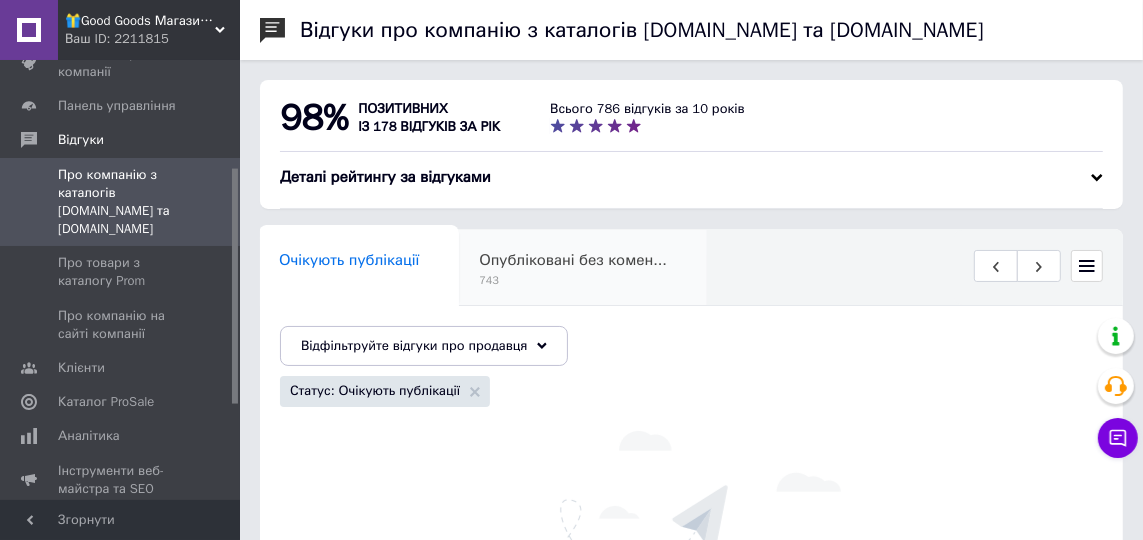 click on "743" at bounding box center [573, 280] 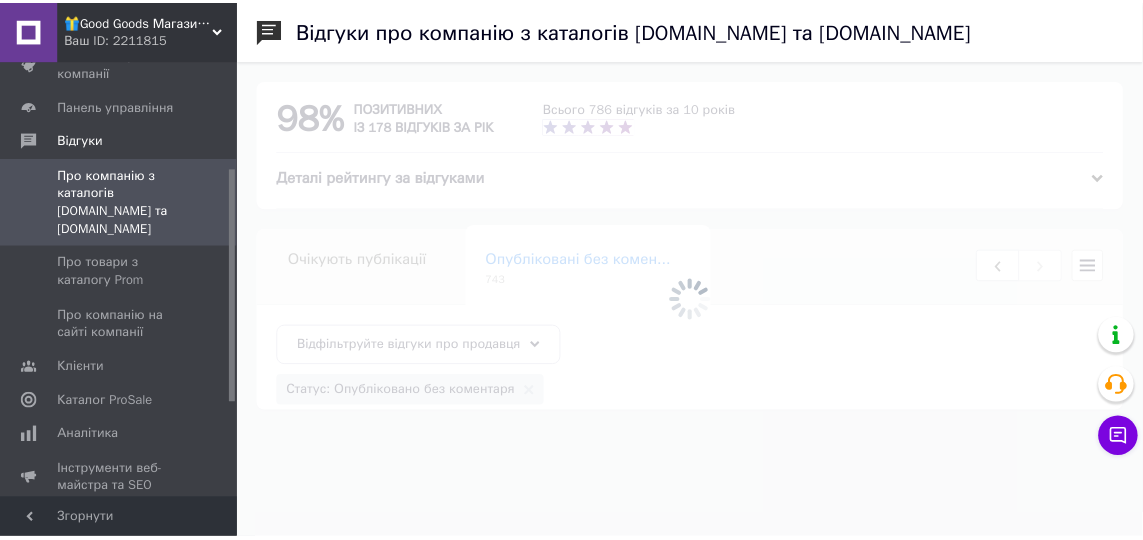 scroll, scrollTop: 0, scrollLeft: 287, axis: horizontal 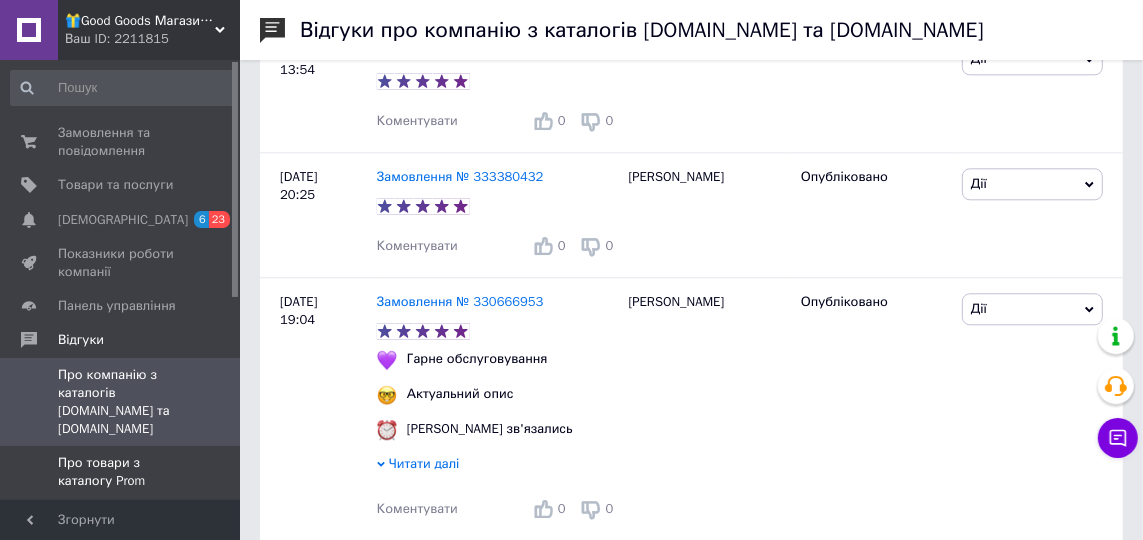 click on "Про товари з каталогу Prom" at bounding box center (121, 472) 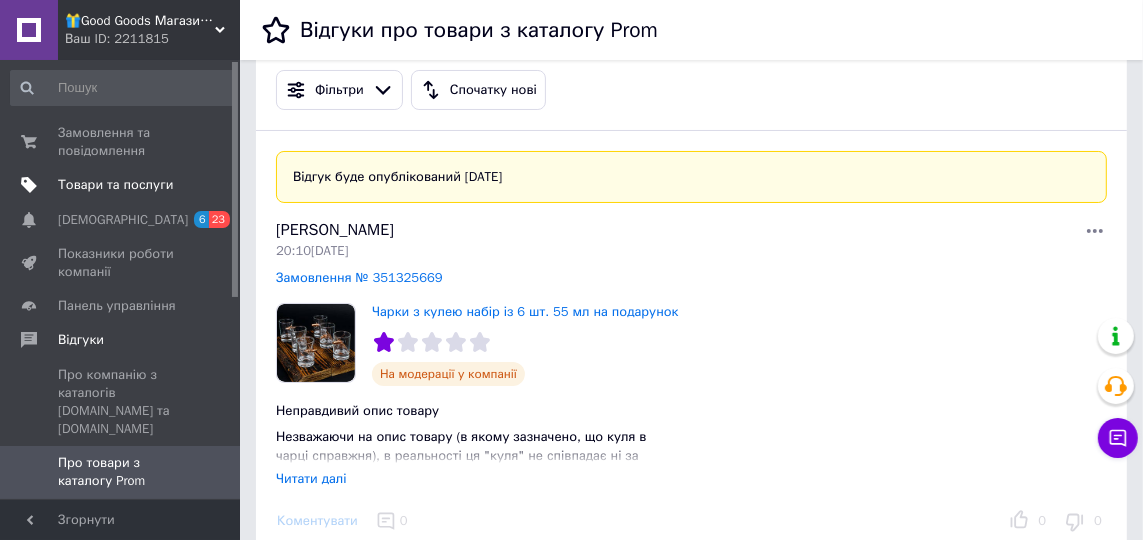 scroll, scrollTop: 0, scrollLeft: 0, axis: both 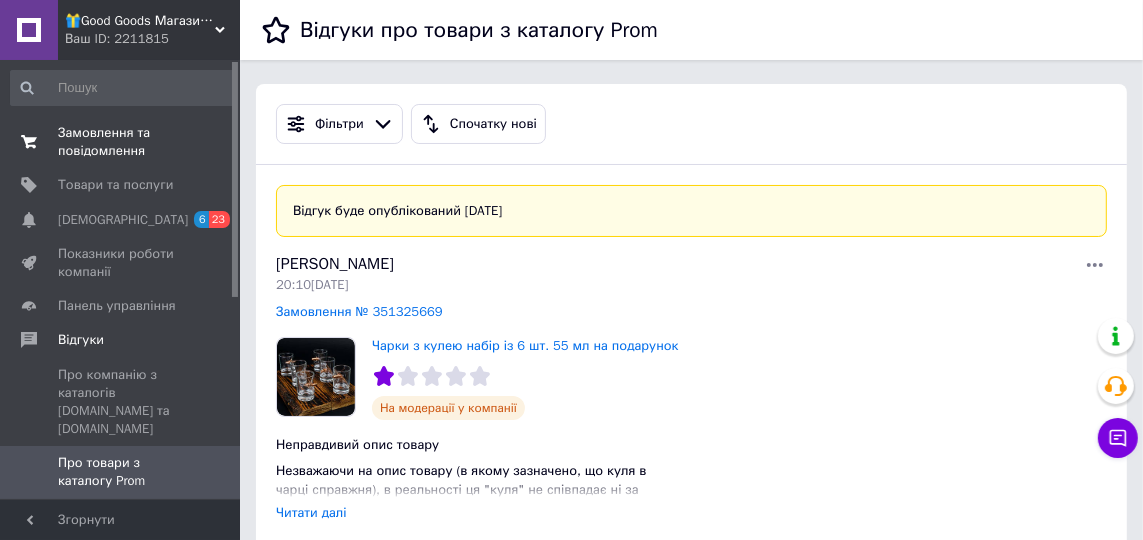 click on "Замовлення та повідомлення" at bounding box center [121, 142] 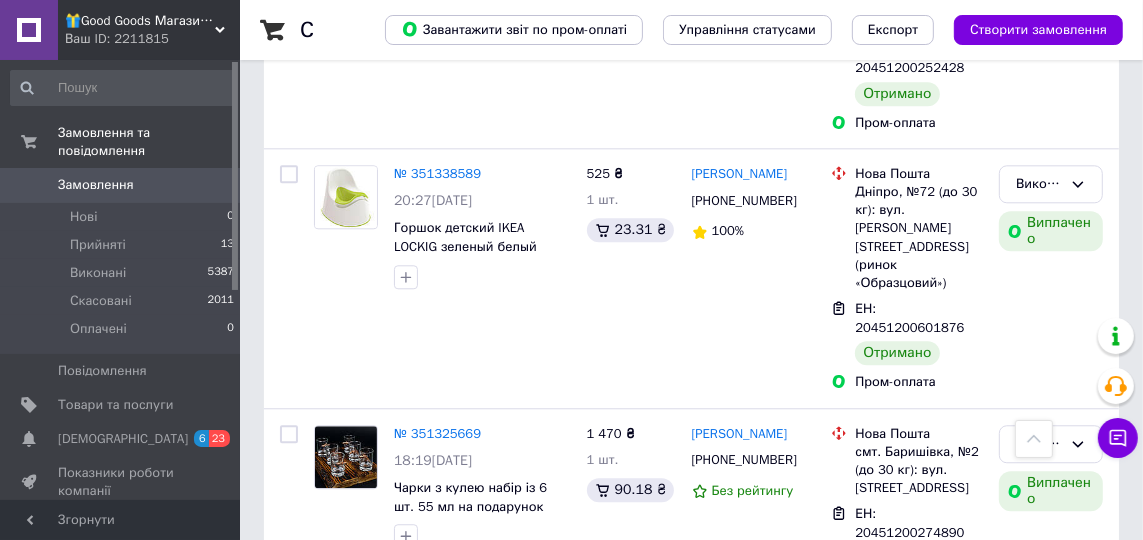 scroll, scrollTop: 3400, scrollLeft: 0, axis: vertical 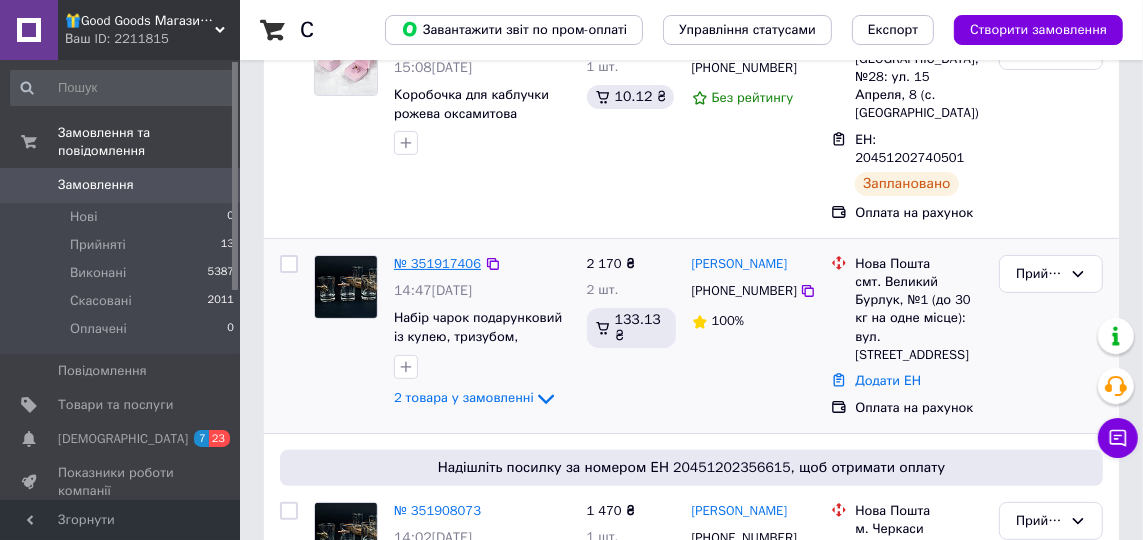 click on "№ 351917406" at bounding box center (437, 263) 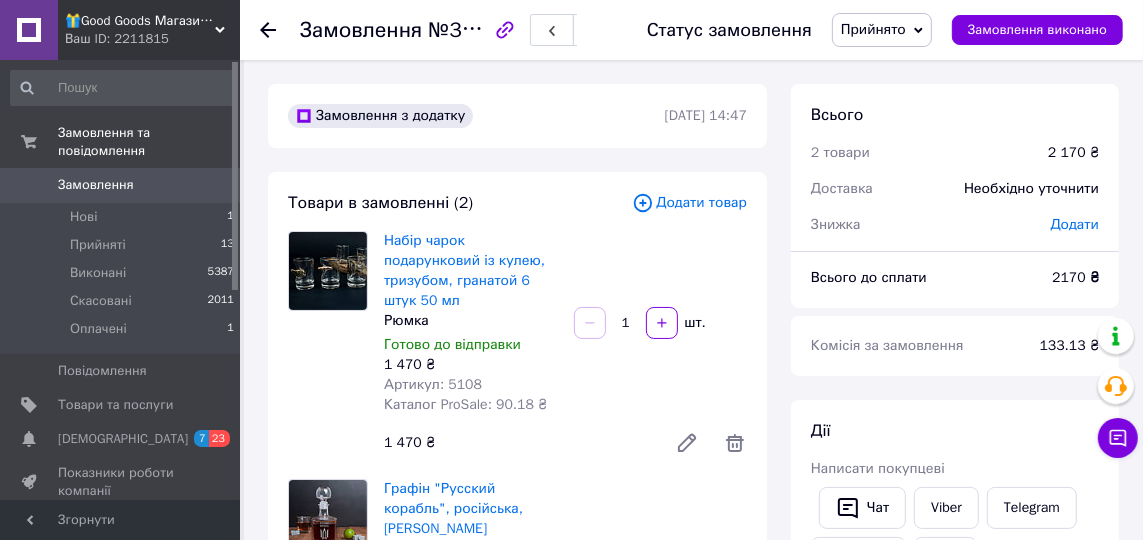 scroll, scrollTop: 100, scrollLeft: 0, axis: vertical 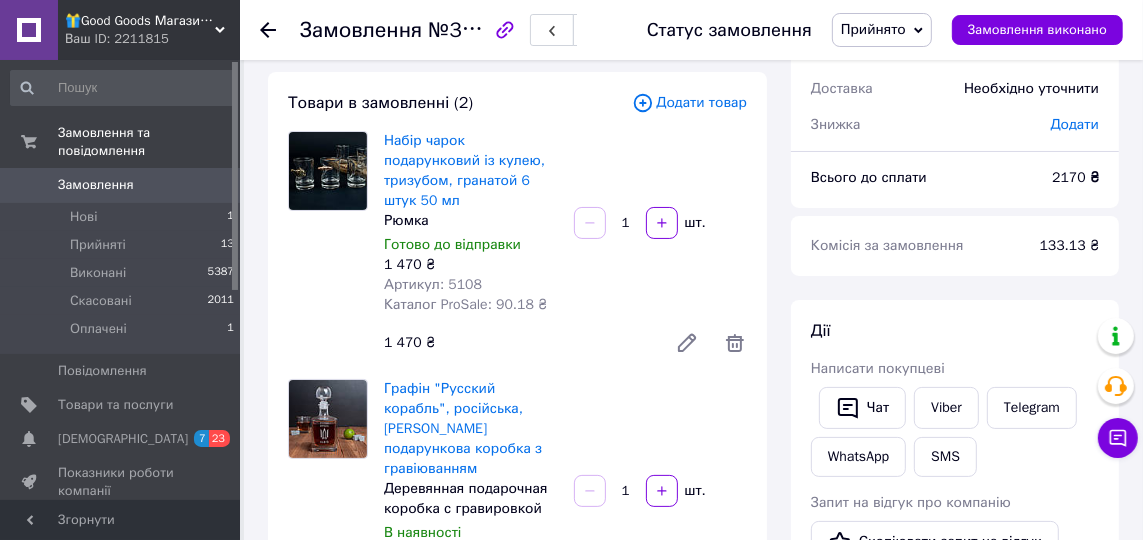 click 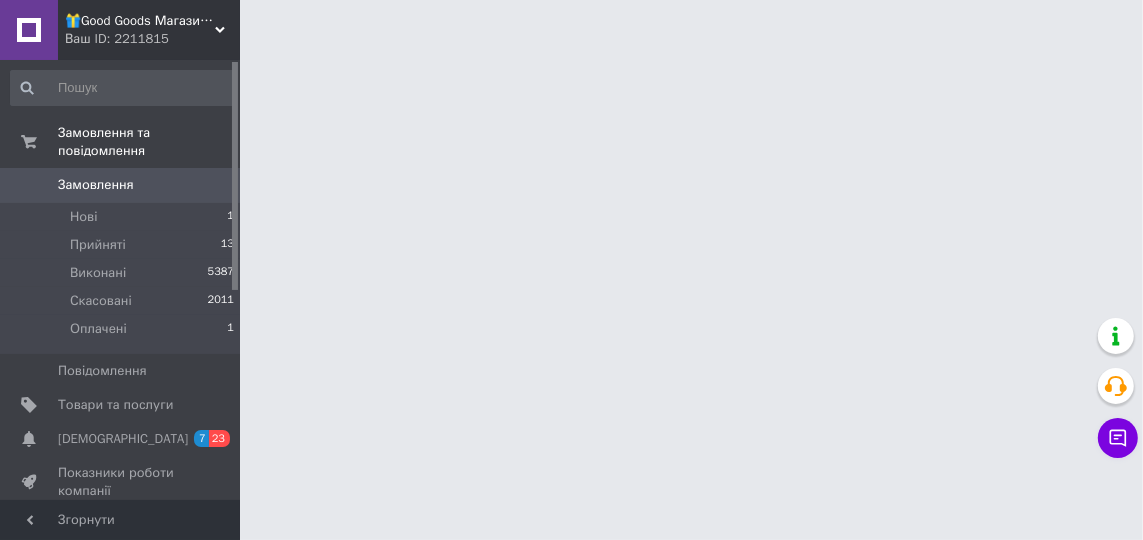 scroll, scrollTop: 0, scrollLeft: 0, axis: both 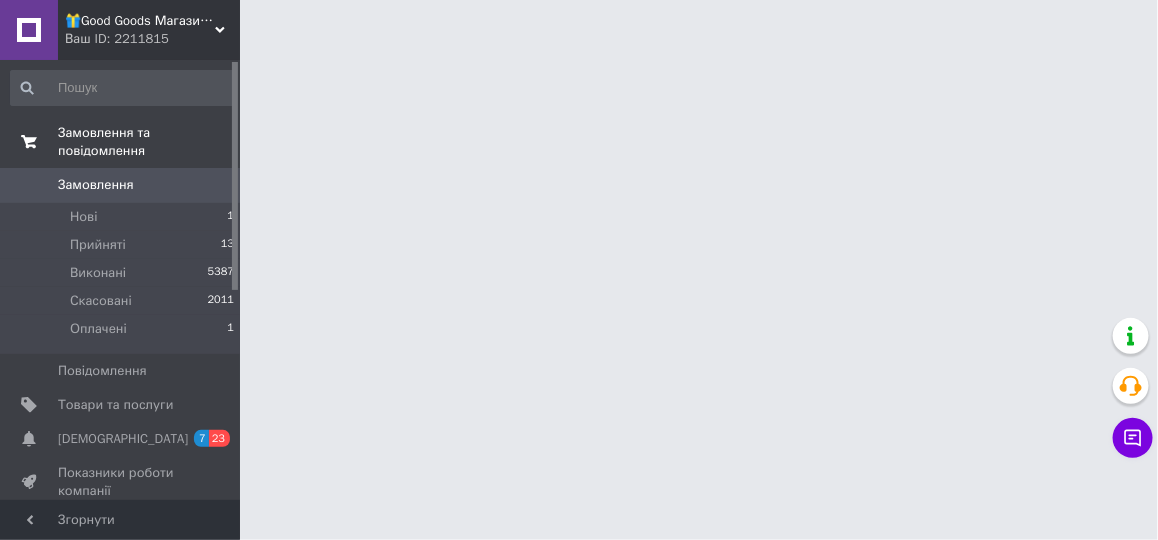 click on "Замовлення та повідомлення" at bounding box center (149, 142) 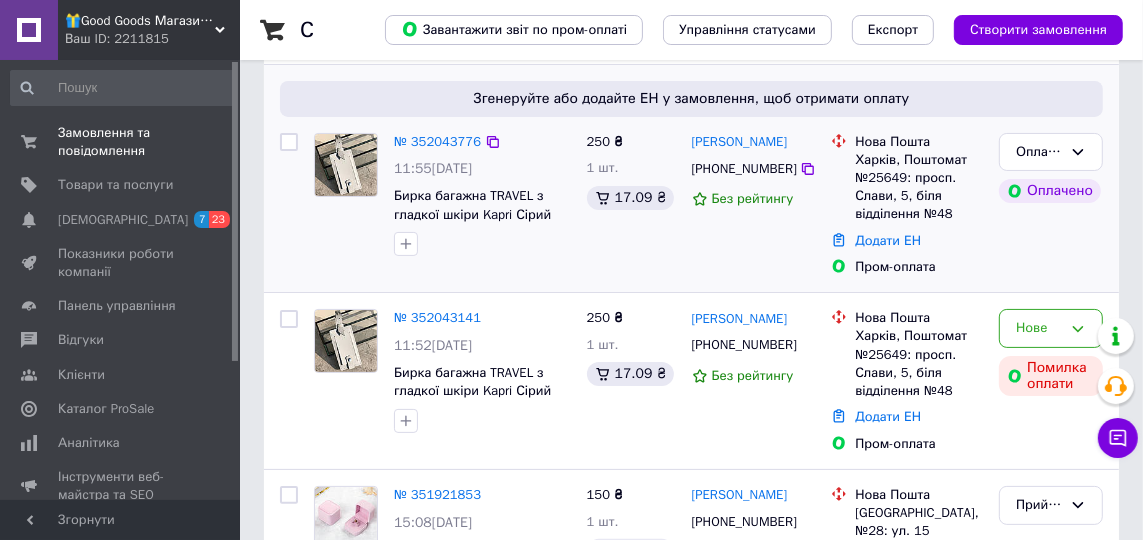 scroll, scrollTop: 200, scrollLeft: 0, axis: vertical 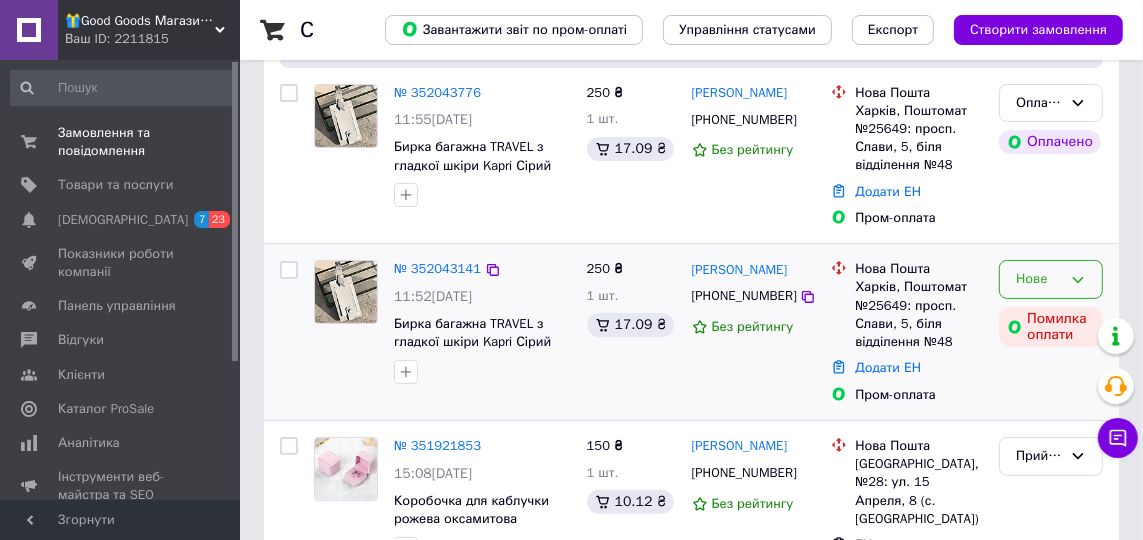 click 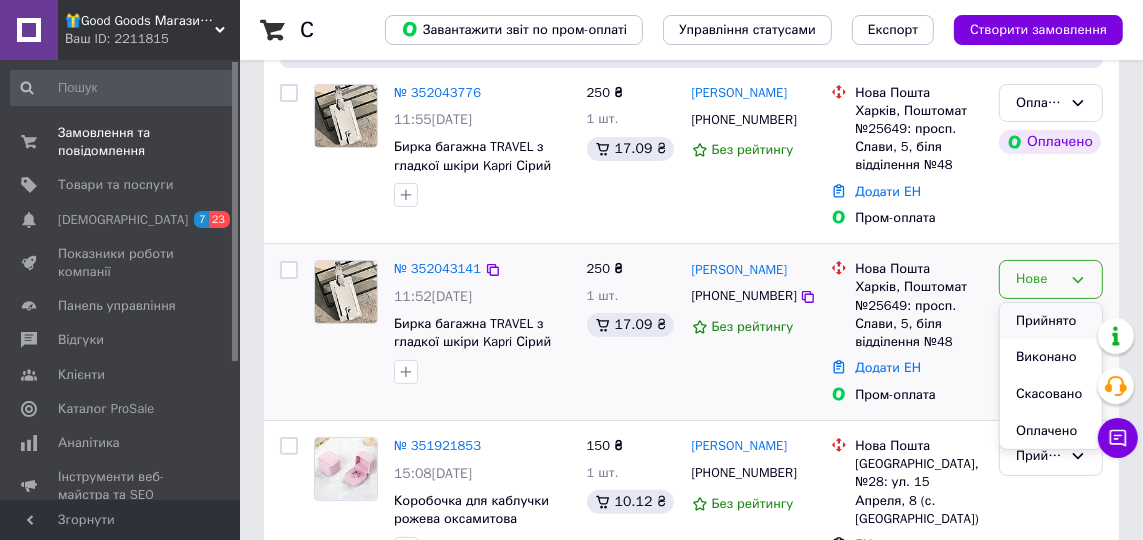 click on "Прийнято" at bounding box center (1051, 321) 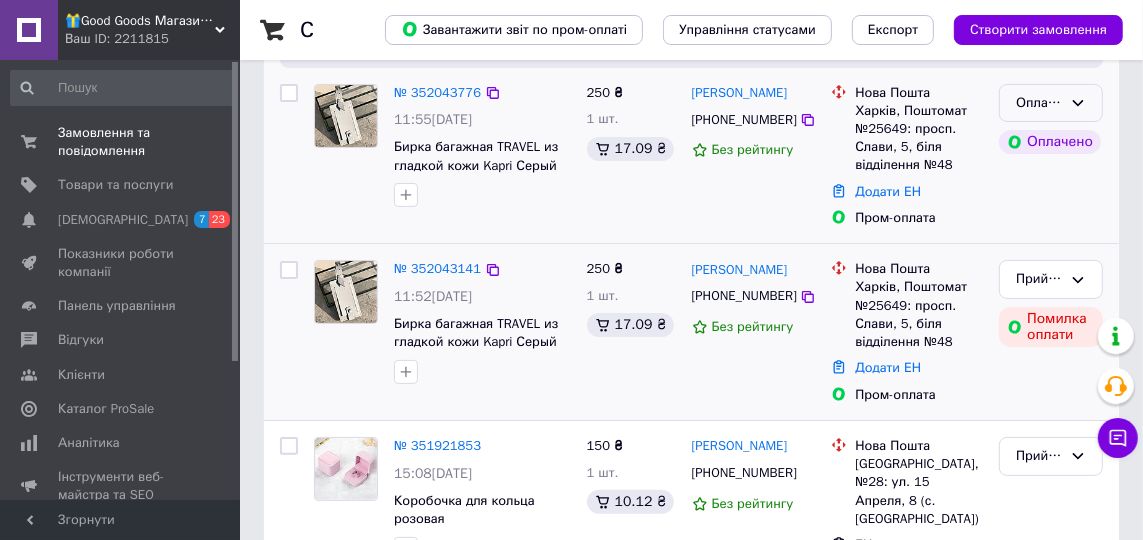 click 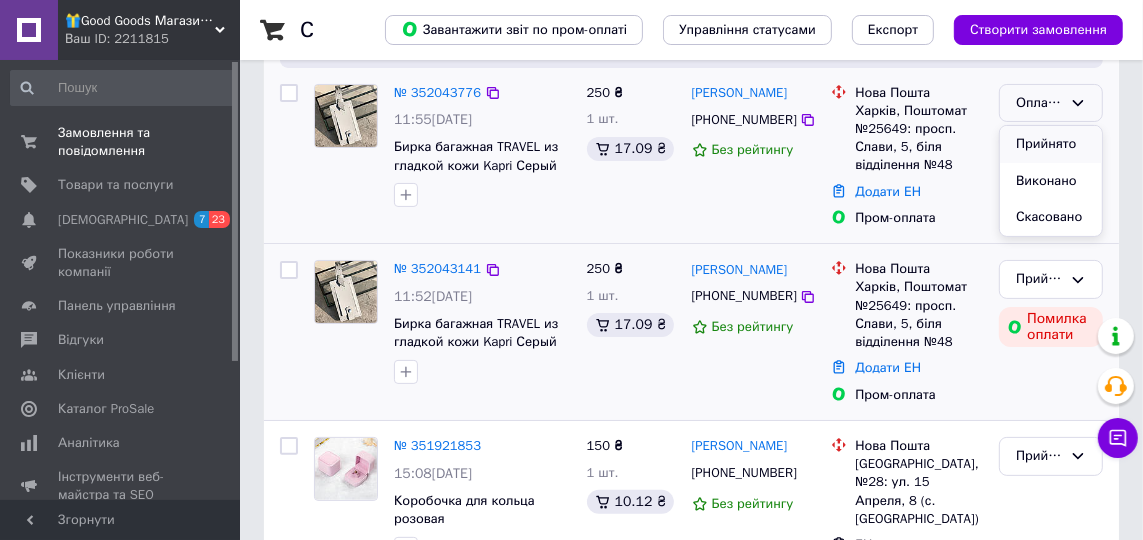 click on "Прийнято" at bounding box center (1051, 144) 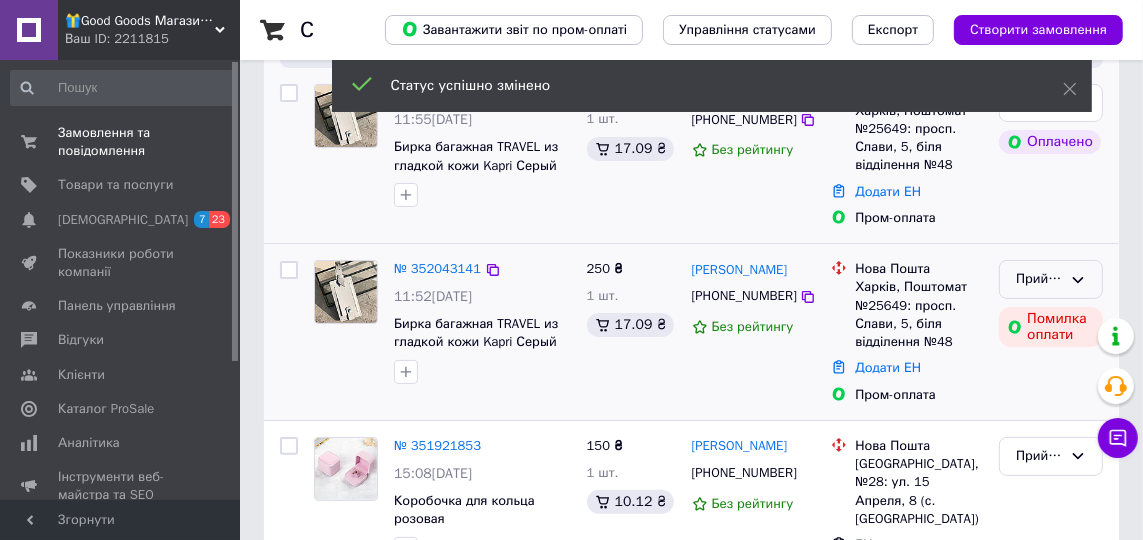 click 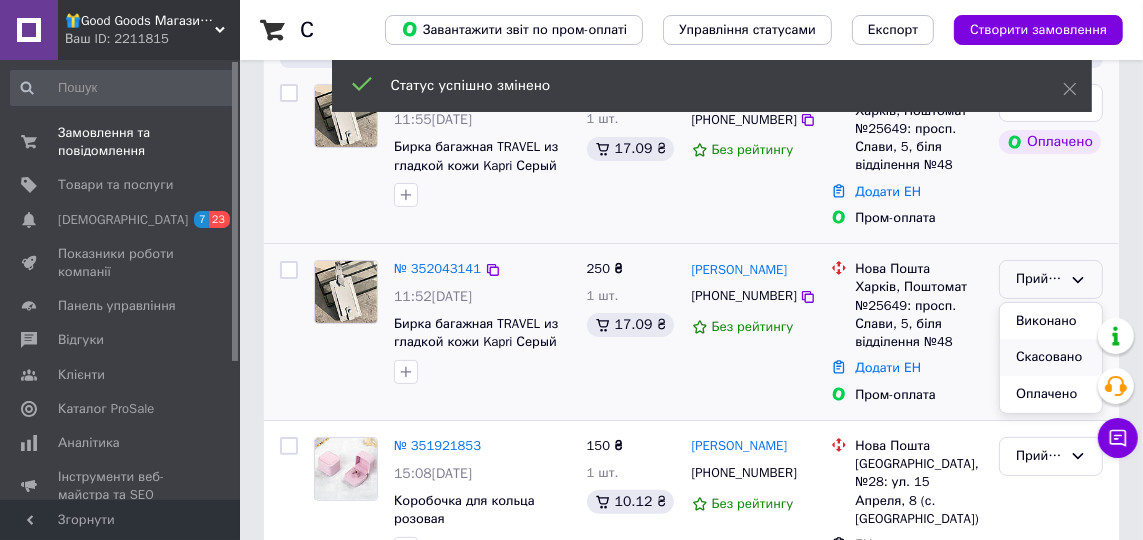 click on "Скасовано" at bounding box center [1051, 357] 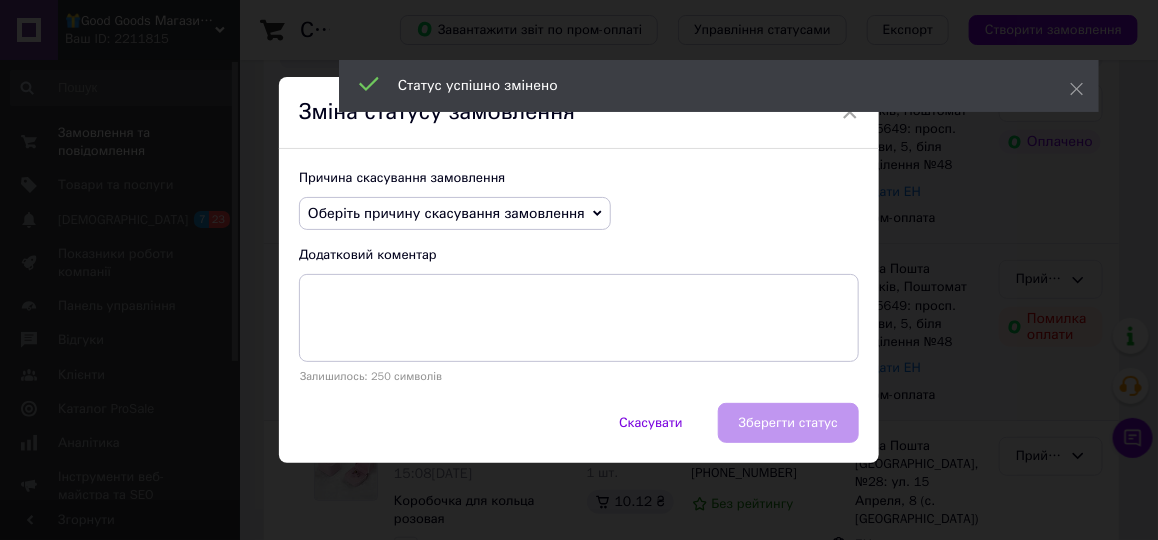 click on "Оберіть причину скасування замовлення" at bounding box center (455, 214) 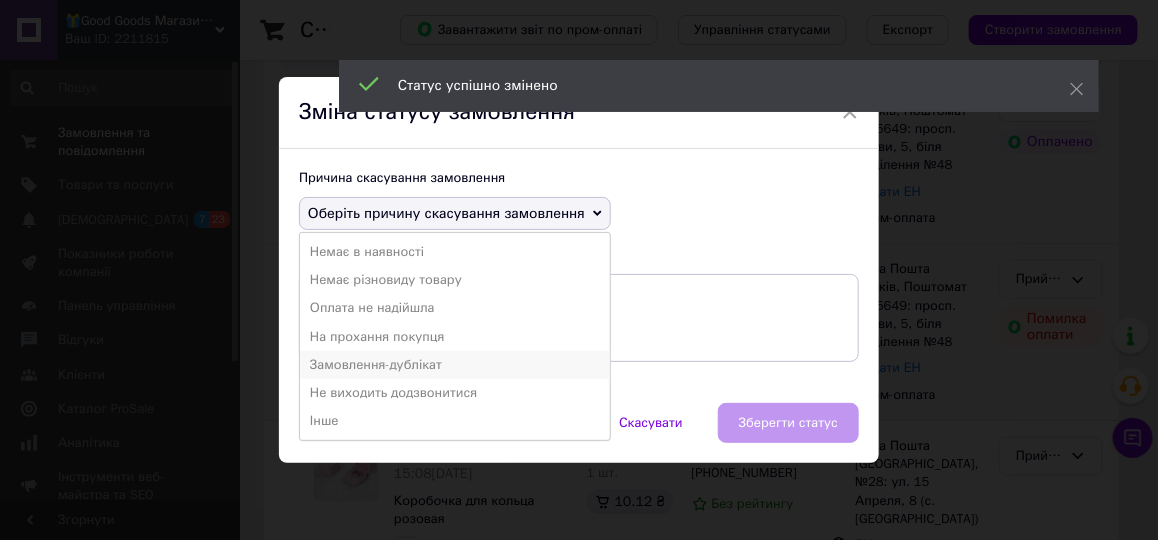 click on "Замовлення-дублікат" at bounding box center (455, 365) 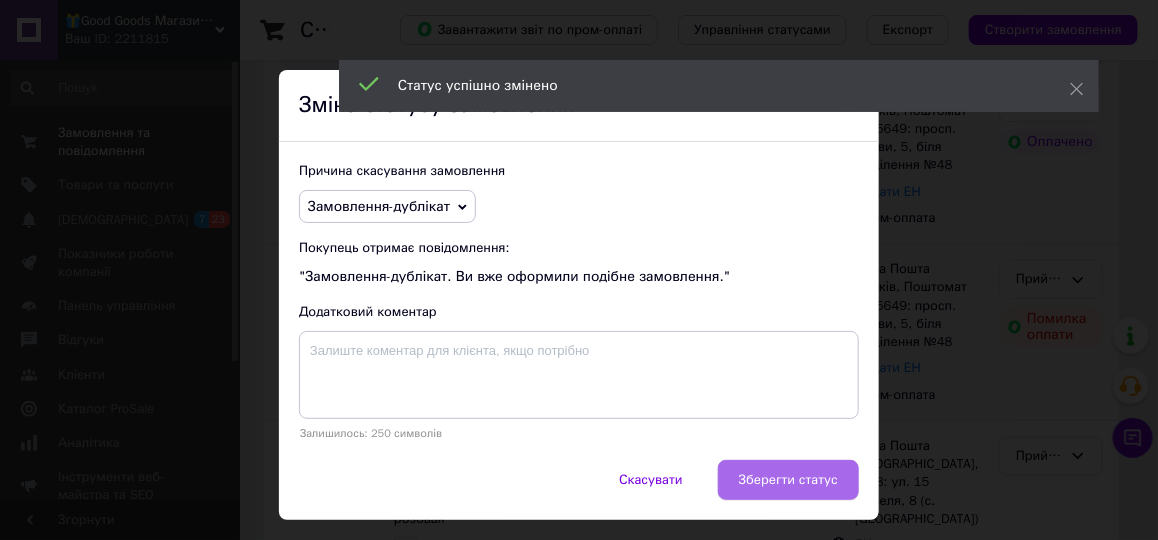 click on "Зберегти статус" at bounding box center (788, 480) 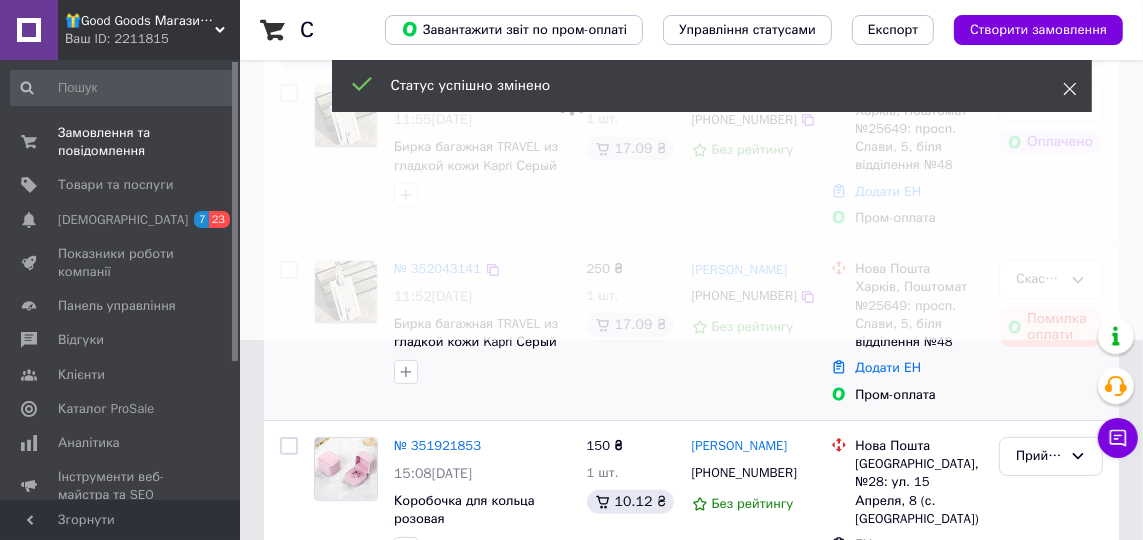 click 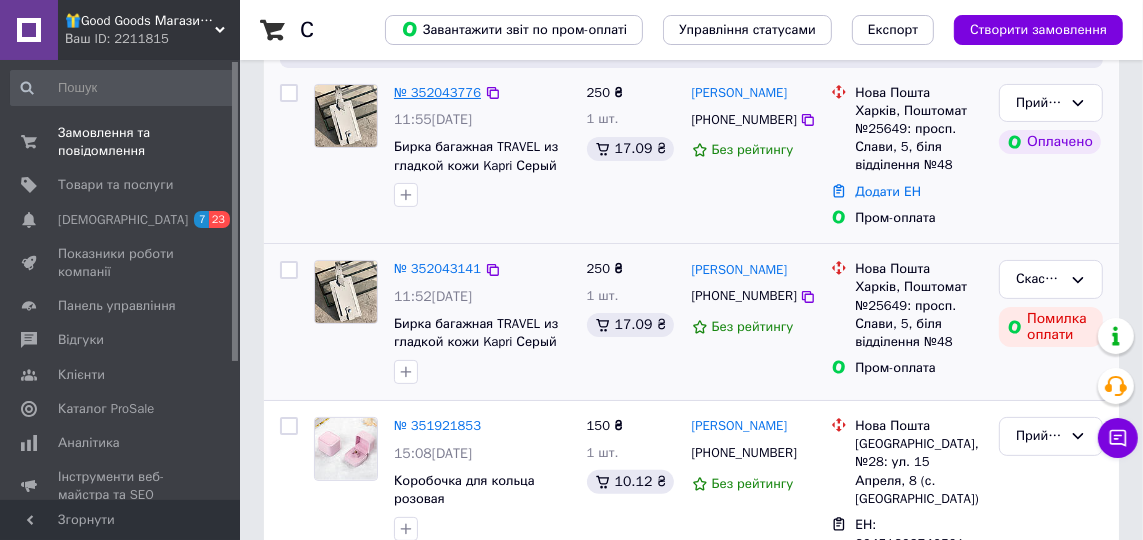 click on "№ 352043776" at bounding box center (437, 92) 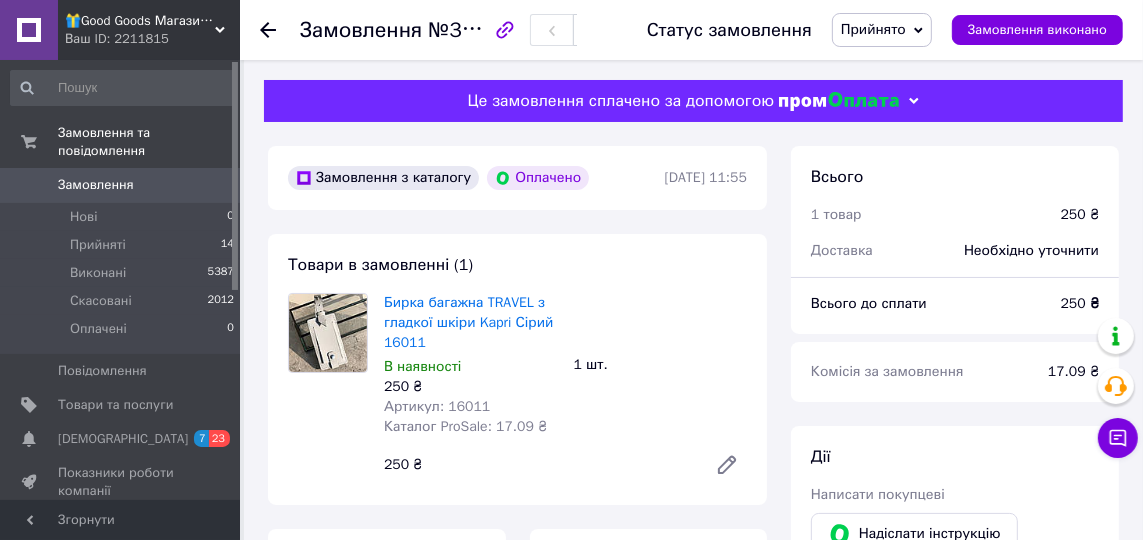 scroll, scrollTop: 100, scrollLeft: 0, axis: vertical 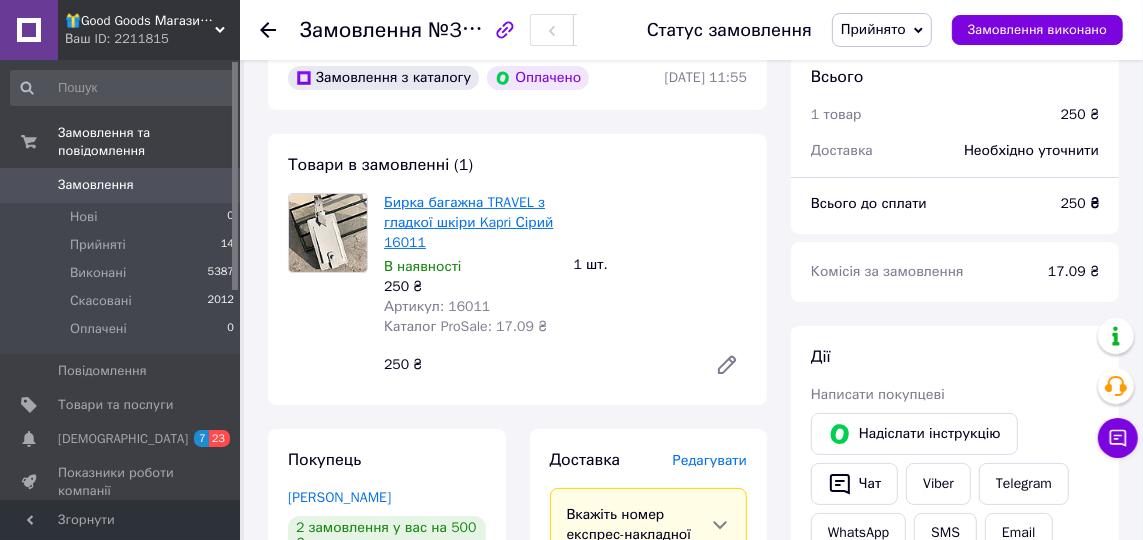 click on "Бирка багажна TRAVEL з гладкої шкіри Kapri Сірий 16011" at bounding box center (469, 222) 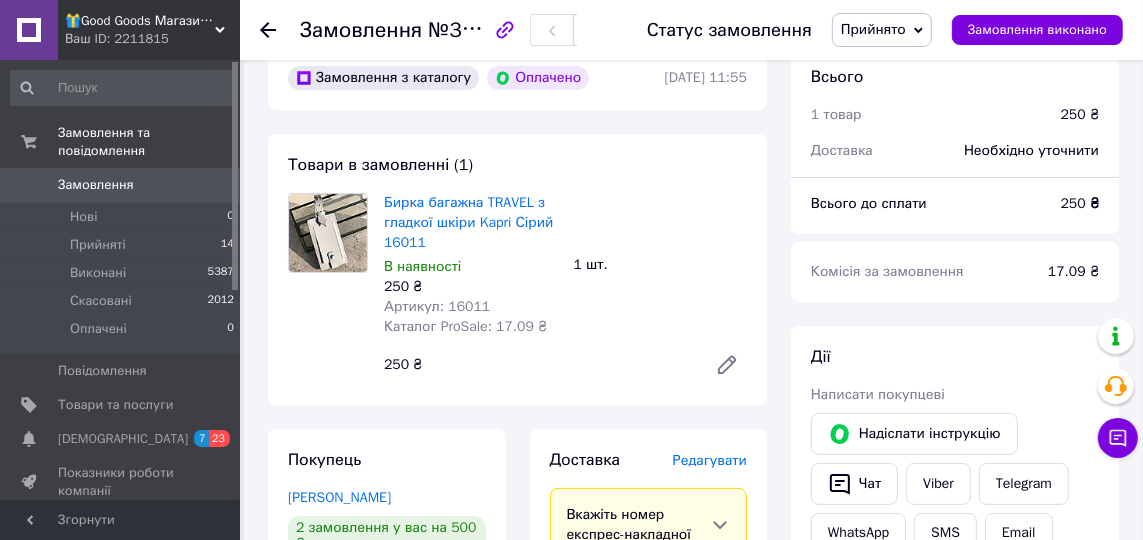 click 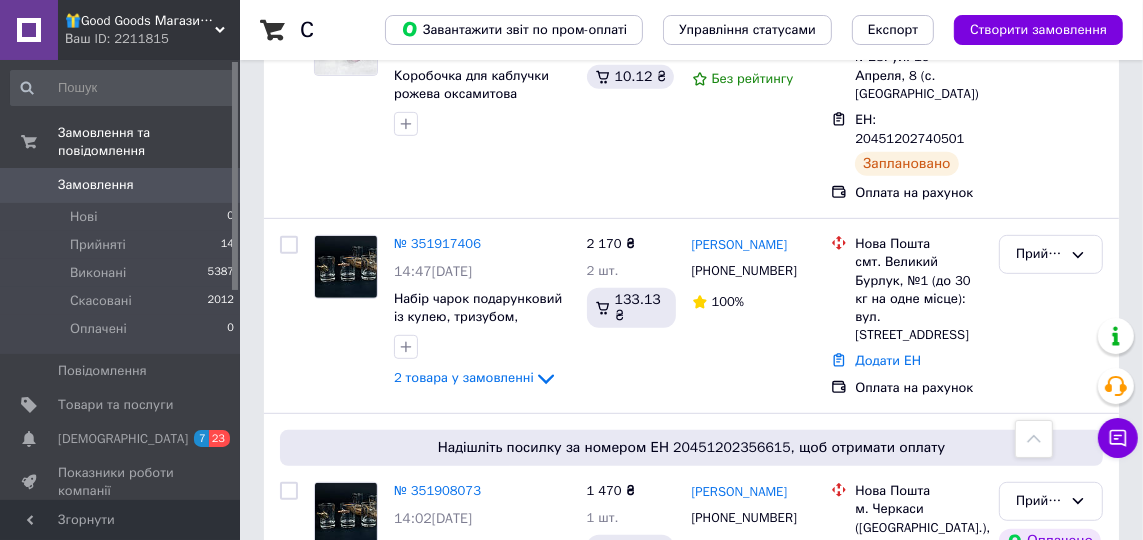 scroll, scrollTop: 600, scrollLeft: 0, axis: vertical 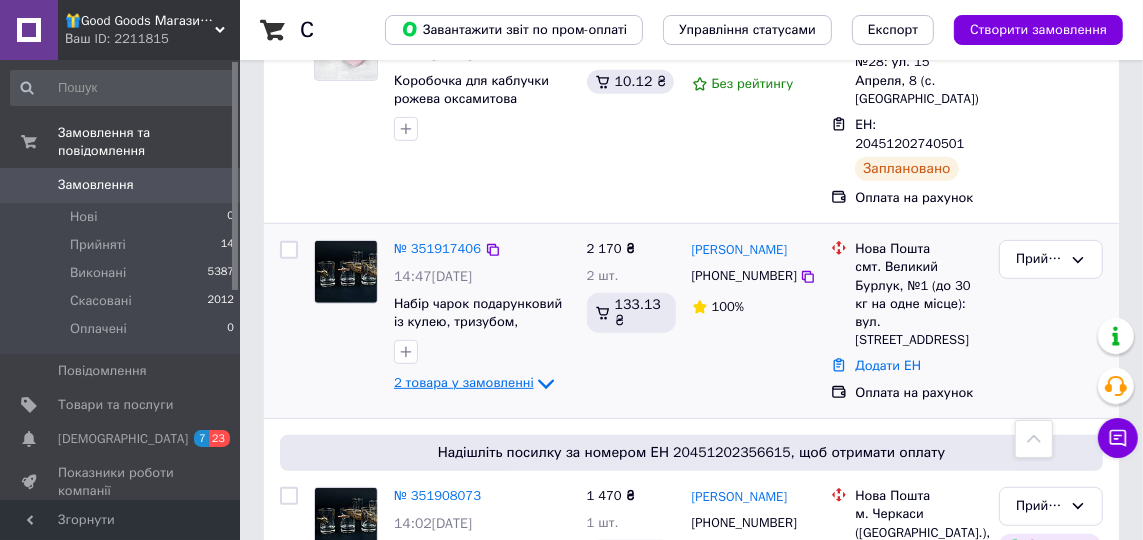 click on "2 товара у замовленні" at bounding box center (464, 383) 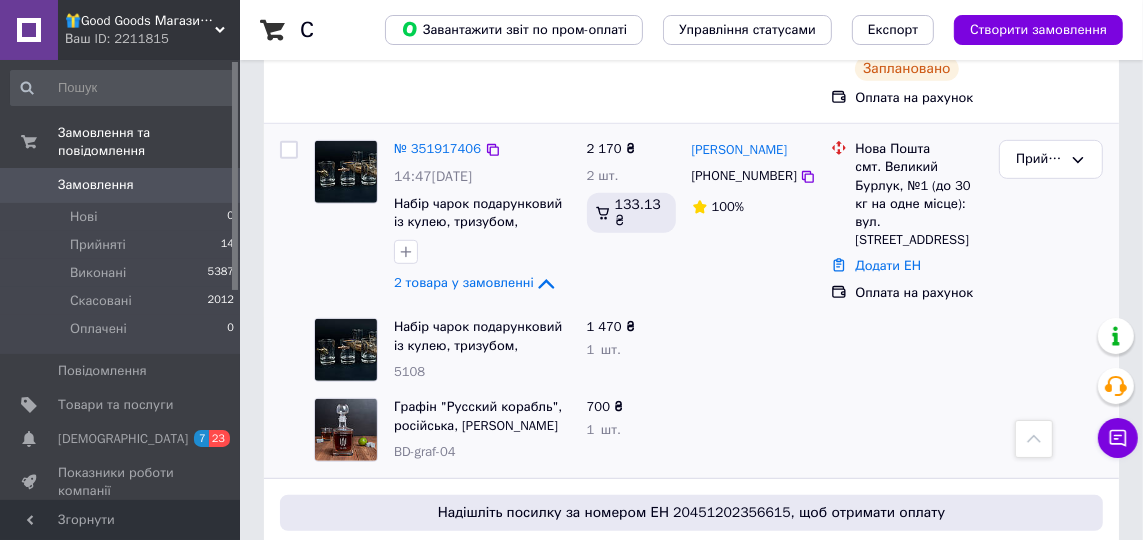 scroll, scrollTop: 800, scrollLeft: 0, axis: vertical 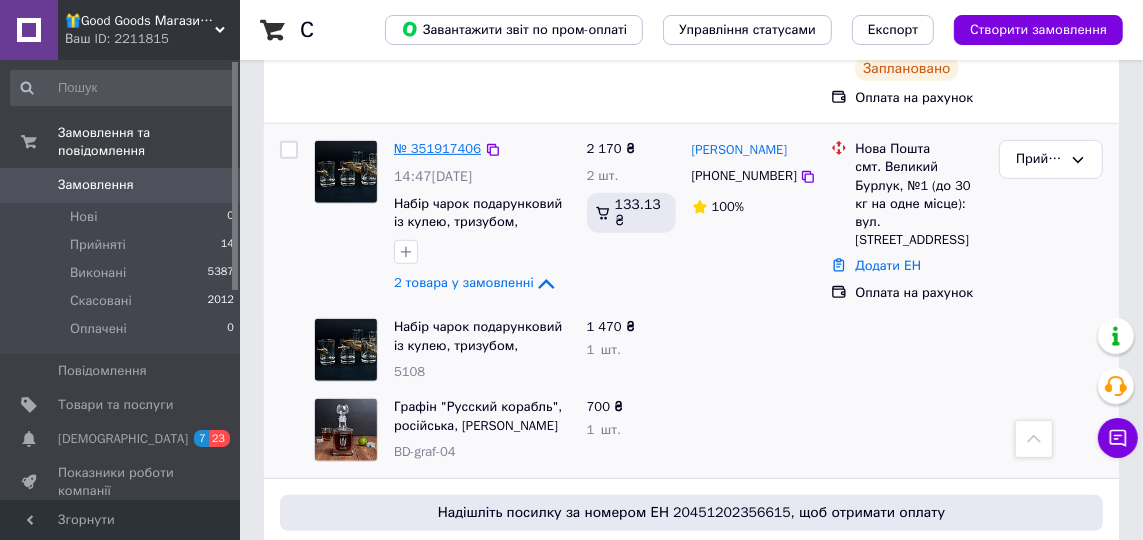 click on "№ 351917406" at bounding box center [437, 148] 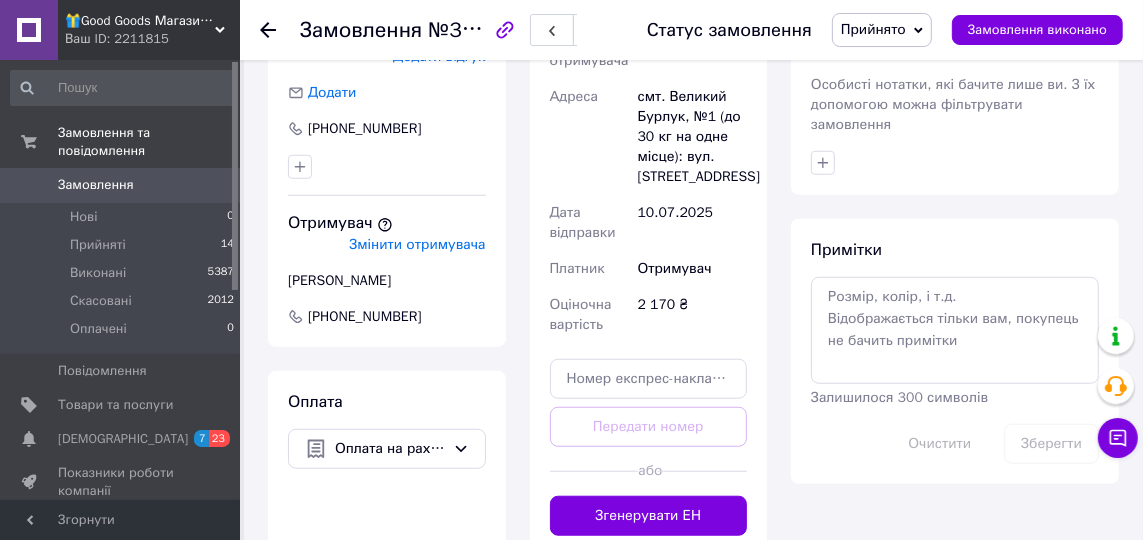 scroll, scrollTop: 1000, scrollLeft: 0, axis: vertical 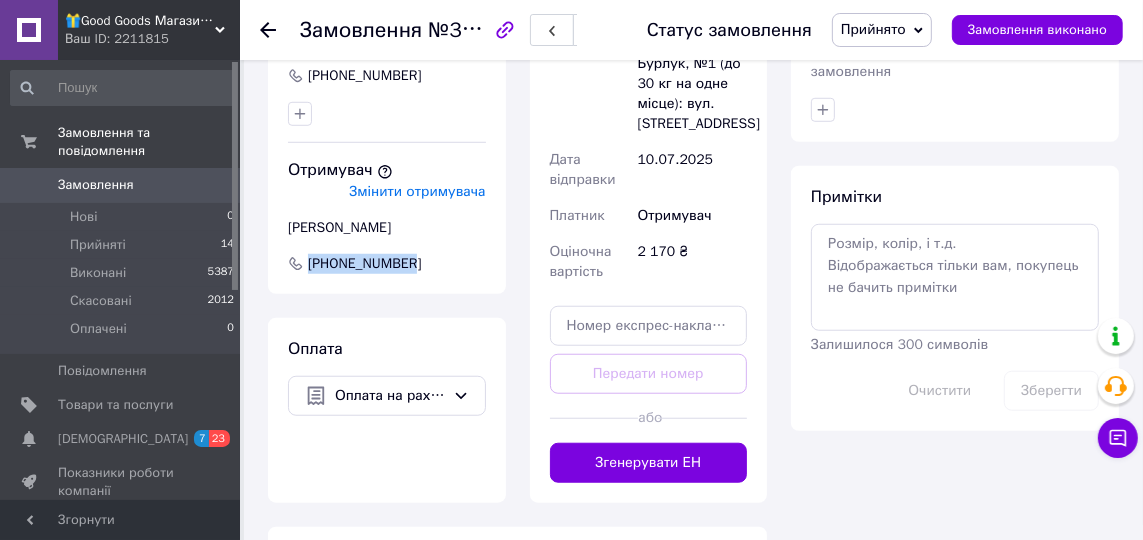 drag, startPoint x: 422, startPoint y: 240, endPoint x: 307, endPoint y: 250, distance: 115.43397 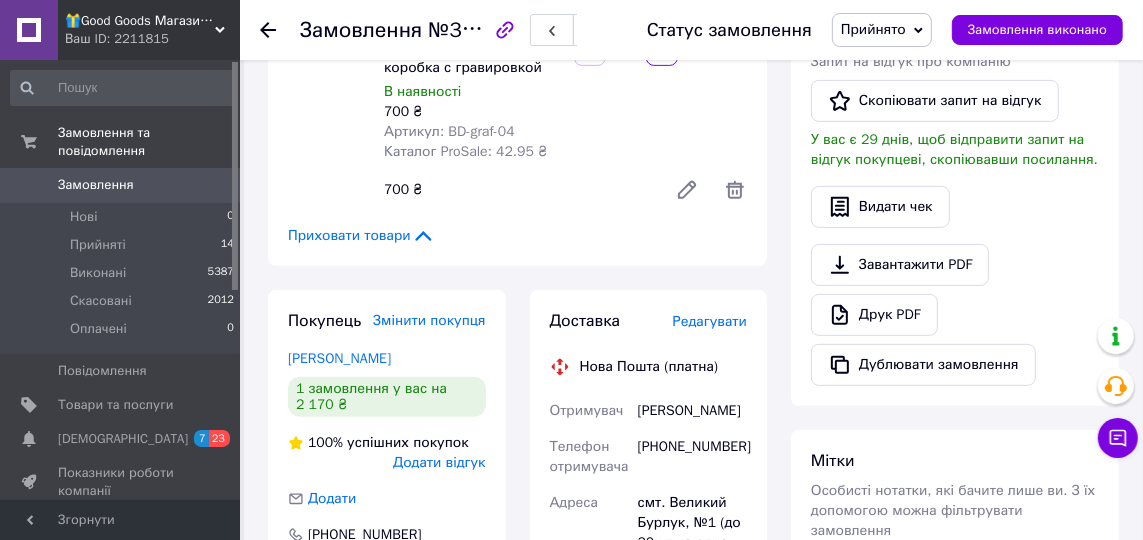scroll, scrollTop: 700, scrollLeft: 0, axis: vertical 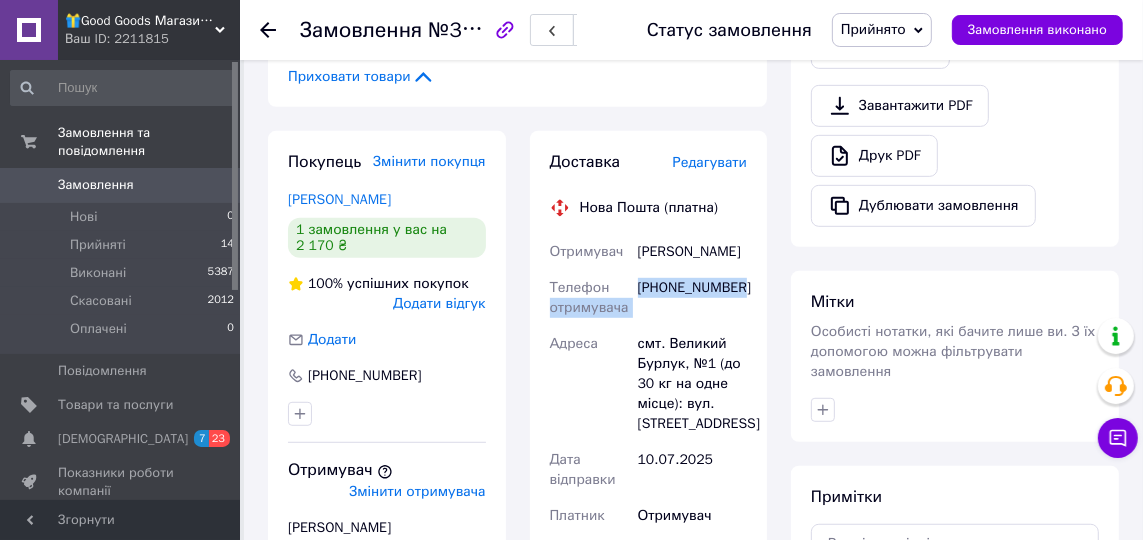 drag, startPoint x: 745, startPoint y: 267, endPoint x: 626, endPoint y: 268, distance: 119.0042 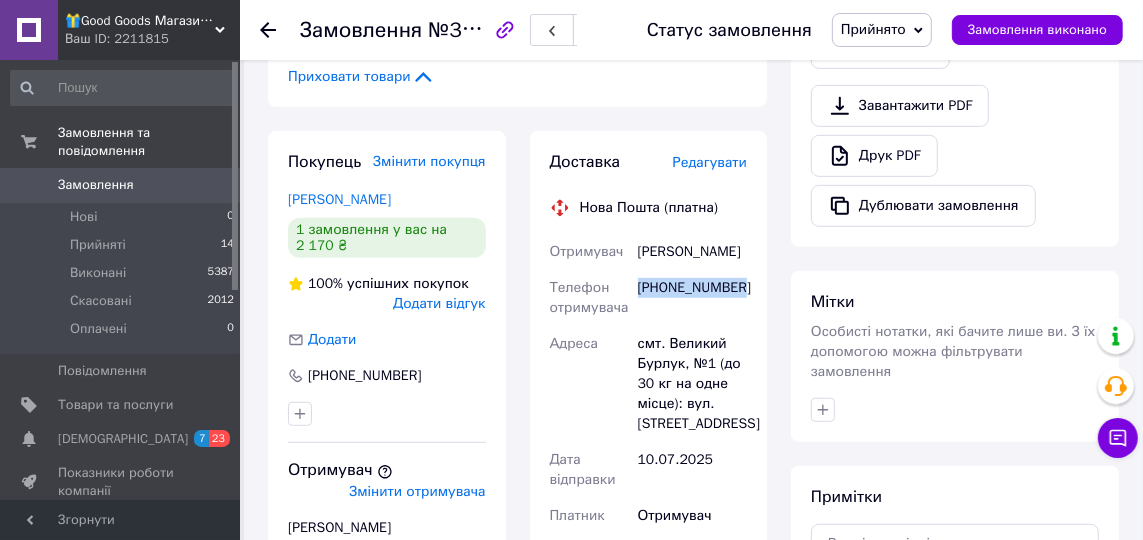 drag, startPoint x: 742, startPoint y: 267, endPoint x: 638, endPoint y: 264, distance: 104.04326 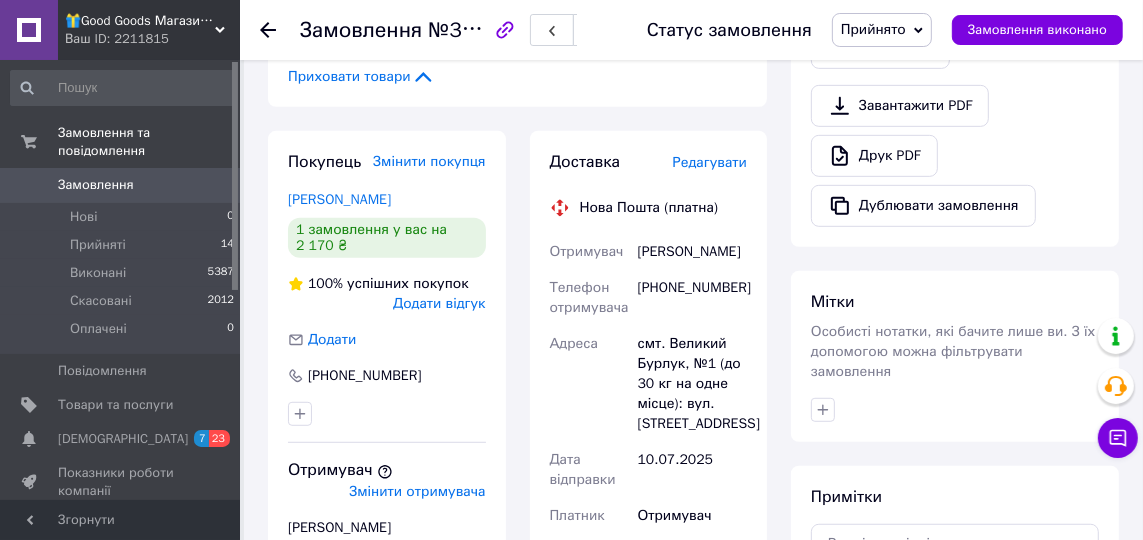 click 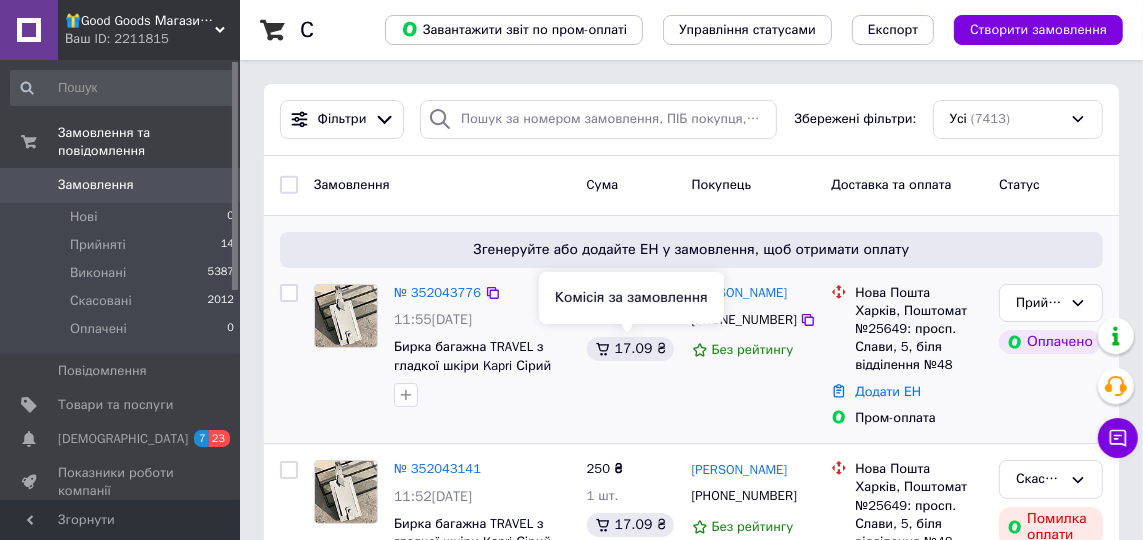 scroll, scrollTop: 100, scrollLeft: 0, axis: vertical 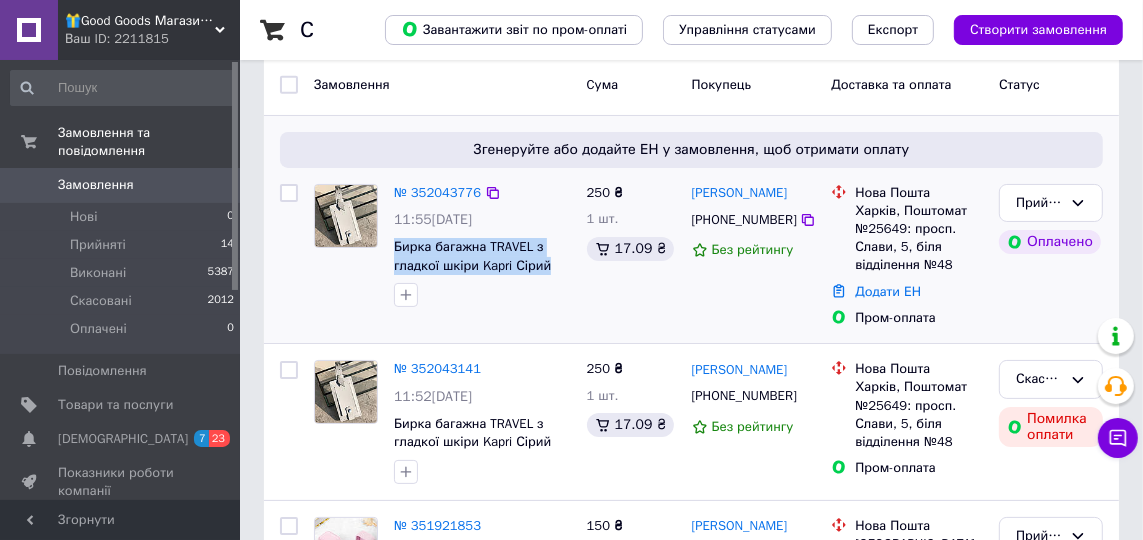 drag, startPoint x: 385, startPoint y: 246, endPoint x: 554, endPoint y: 265, distance: 170.0647 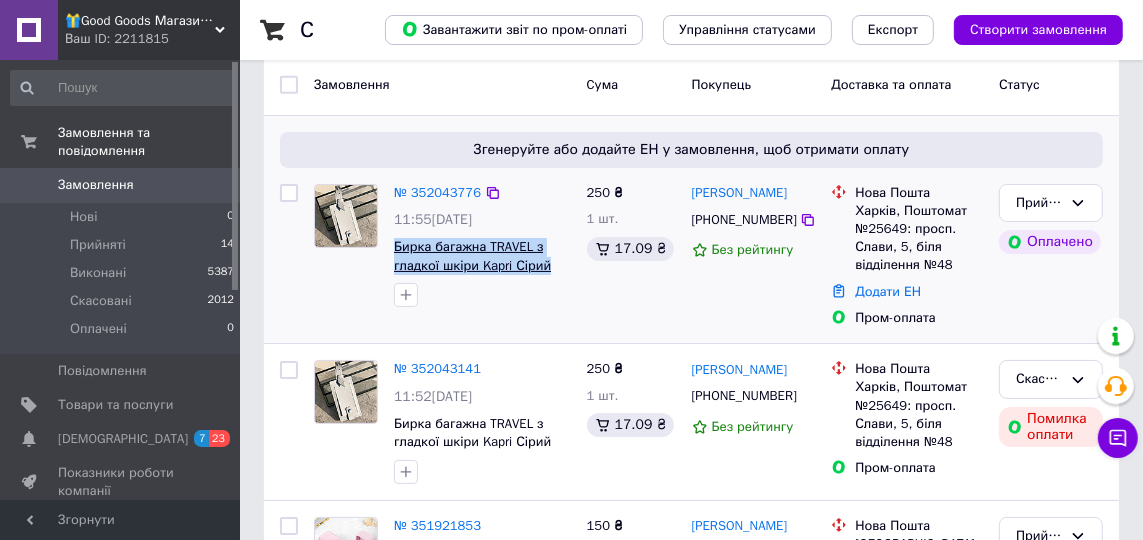 copy on "Бирка багажна TRAVEL з гладкої шкіри Kapri Сірий" 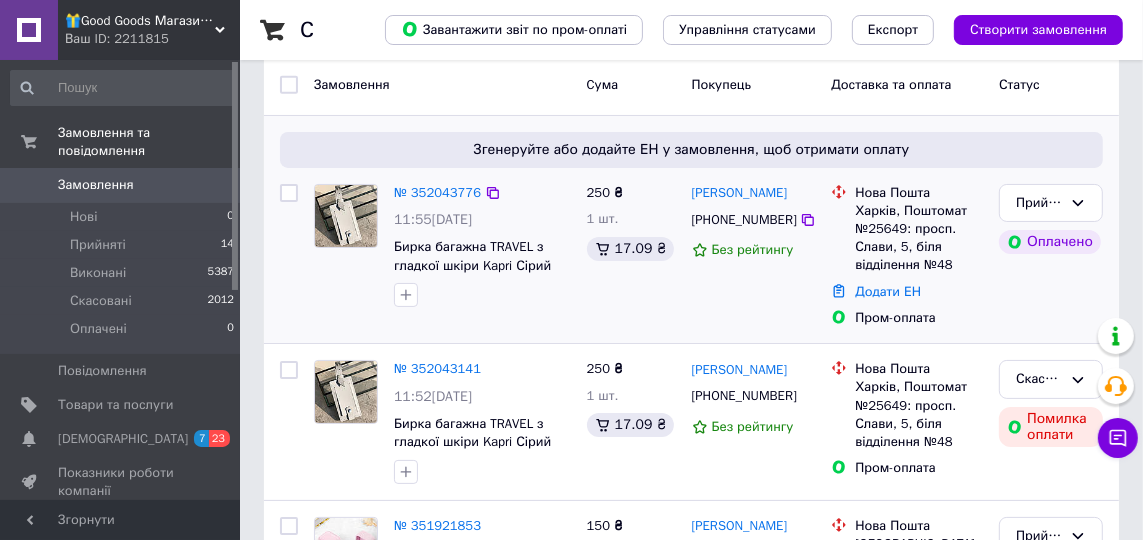 drag, startPoint x: 683, startPoint y: 188, endPoint x: 787, endPoint y: 181, distance: 104.23531 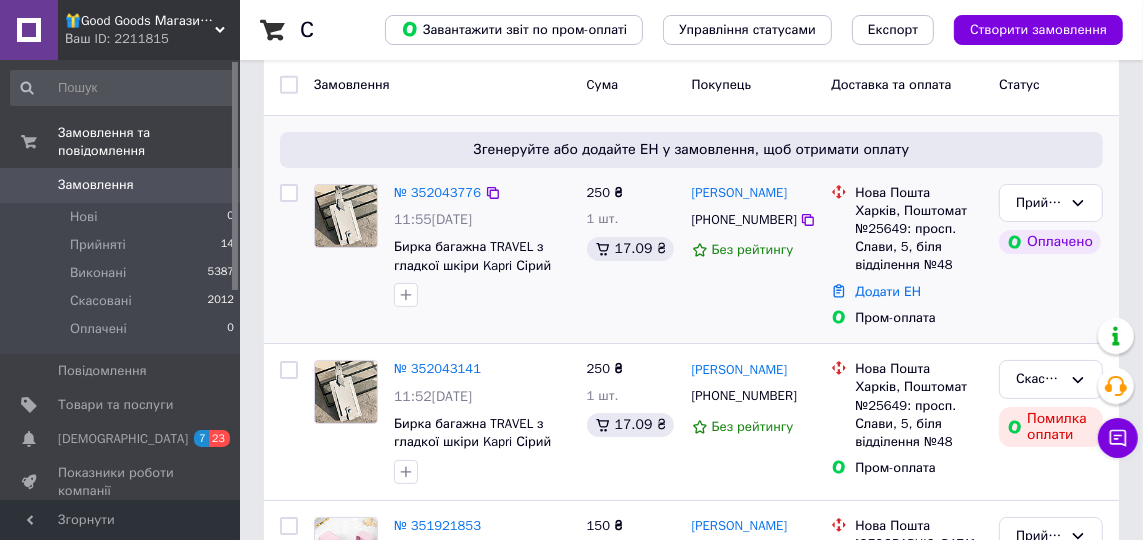 drag, startPoint x: 818, startPoint y: 196, endPoint x: 690, endPoint y: 193, distance: 128.03516 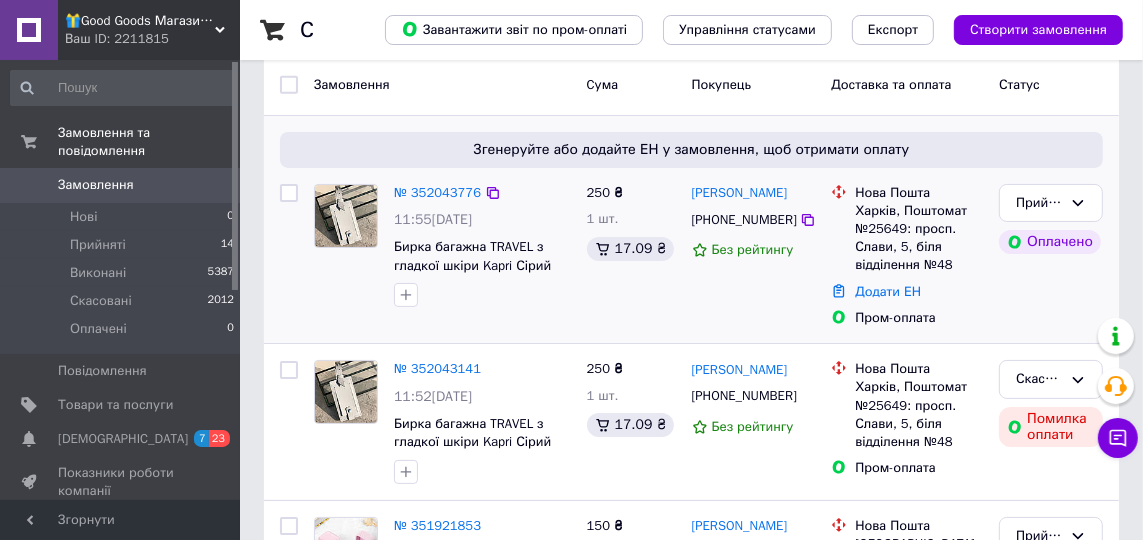 drag, startPoint x: 690, startPoint y: 193, endPoint x: 645, endPoint y: 205, distance: 46.572525 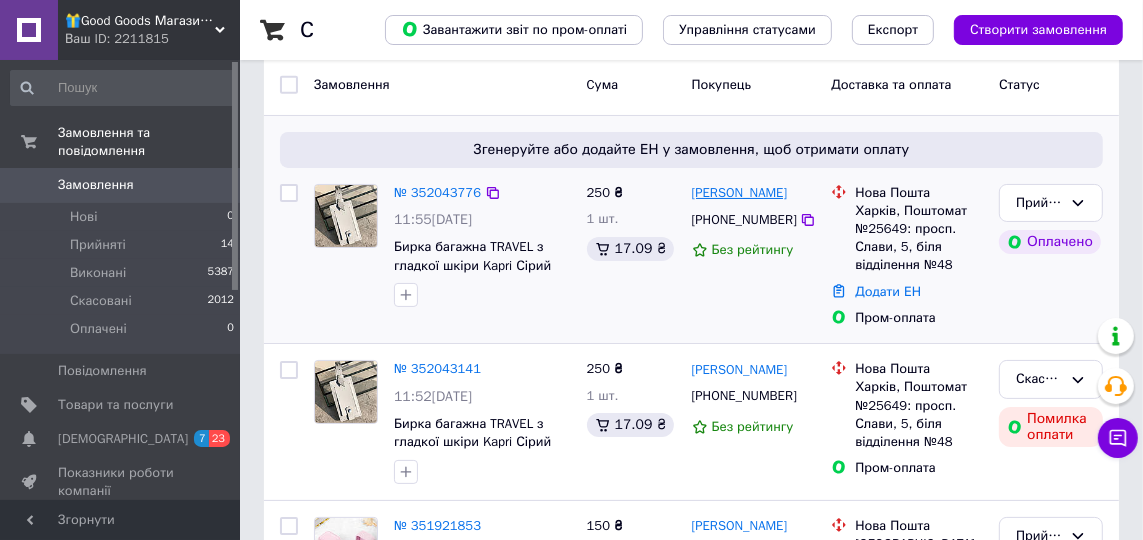 click on "Полина Сухоставец" at bounding box center (754, 193) 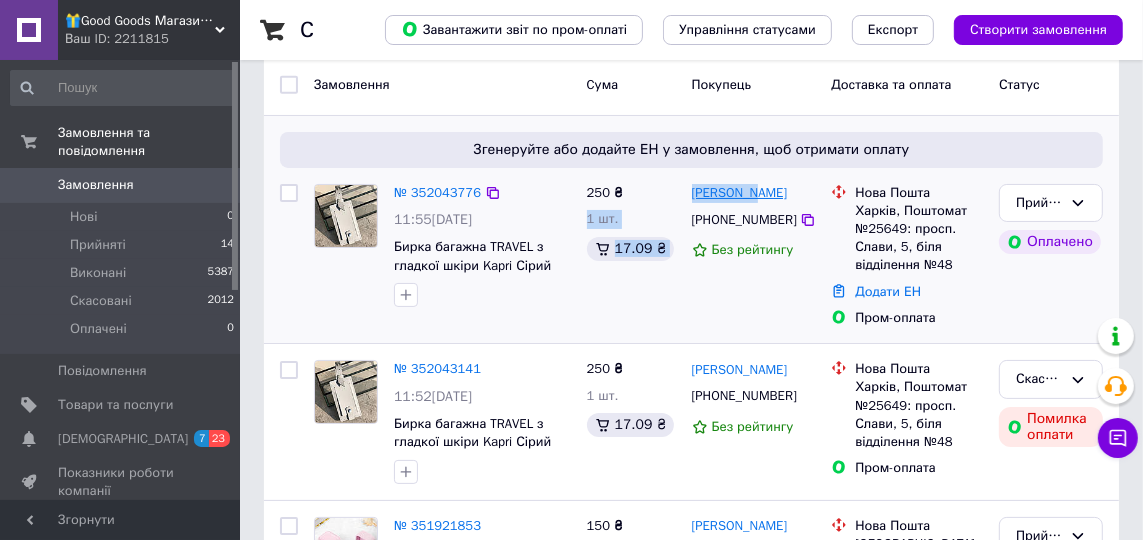 drag, startPoint x: 677, startPoint y: 190, endPoint x: 753, endPoint y: 192, distance: 76.02631 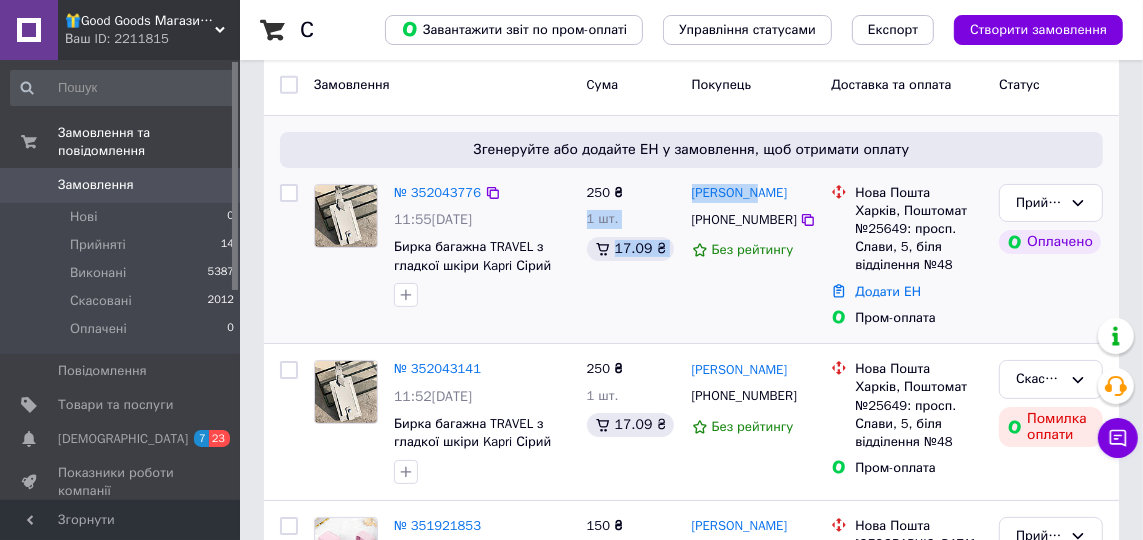 click on "250 ₴ 1 шт. 17.09 ₴" at bounding box center [631, 256] 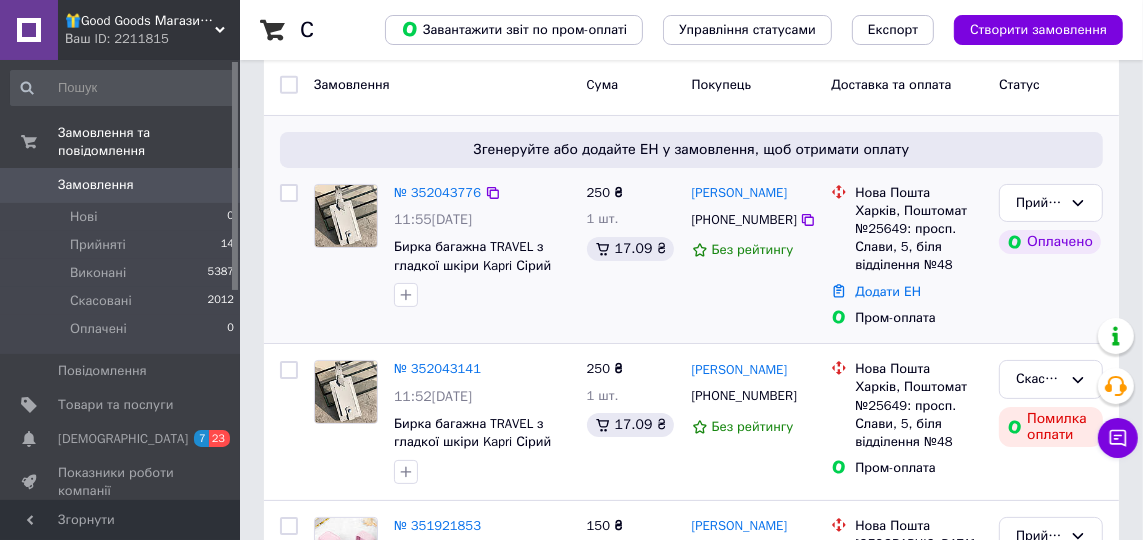 drag, startPoint x: 687, startPoint y: 185, endPoint x: 809, endPoint y: 196, distance: 122.494896 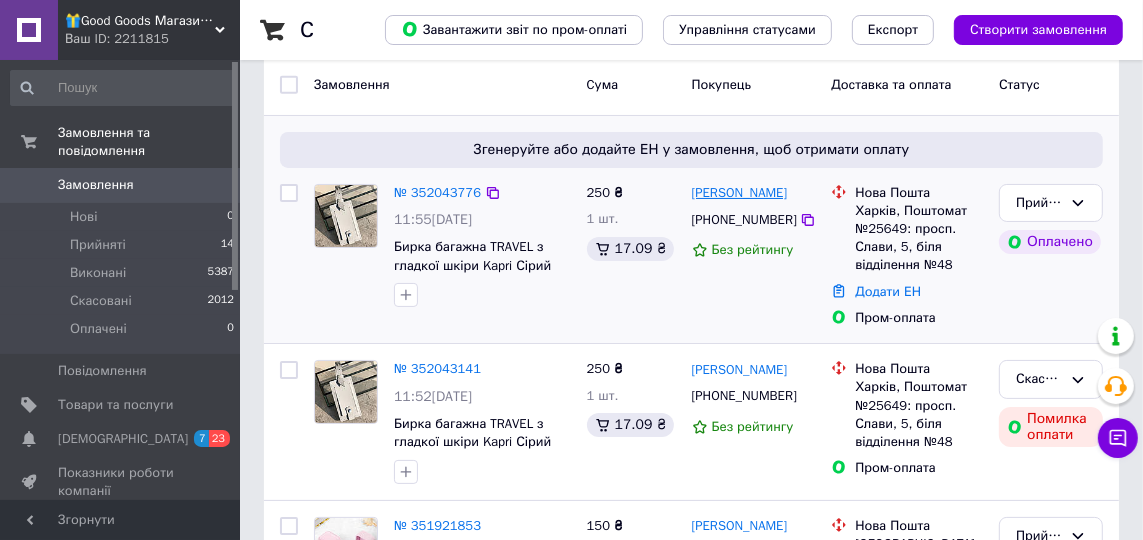 copy on "Полина Сухоставец" 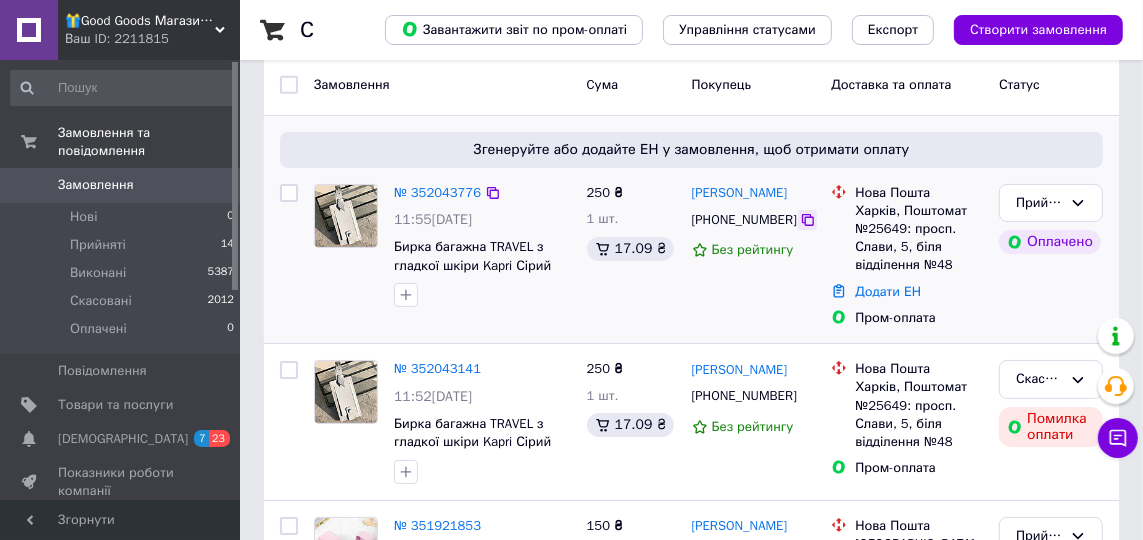 click 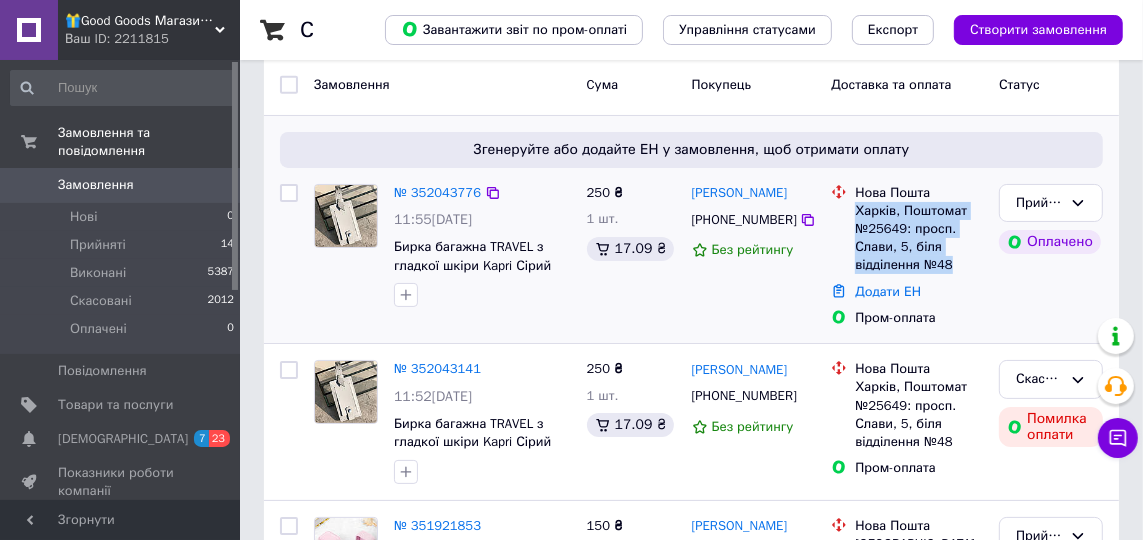 drag, startPoint x: 855, startPoint y: 213, endPoint x: 950, endPoint y: 270, distance: 110.788086 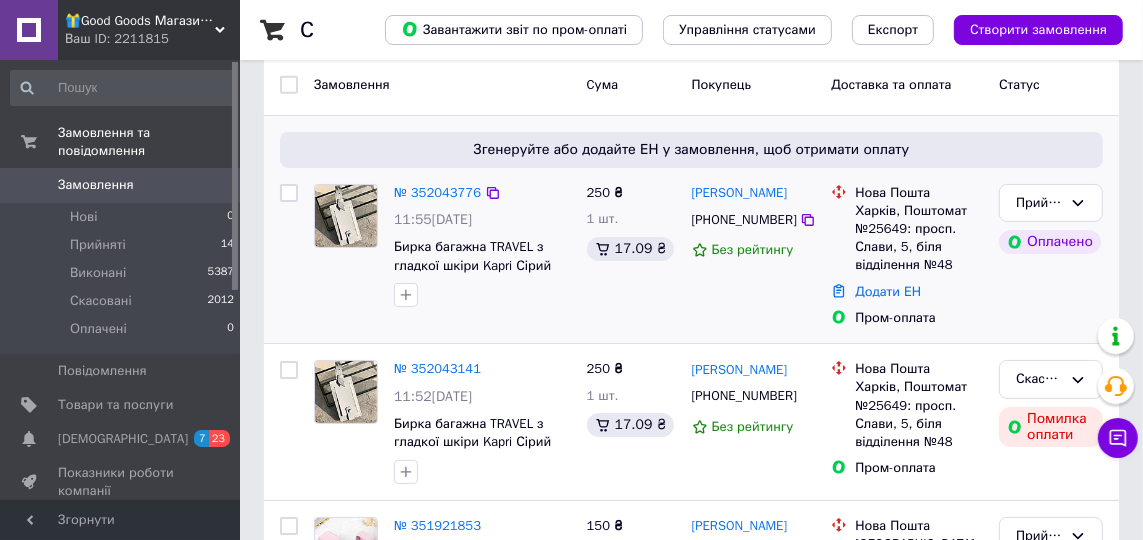 drag, startPoint x: 904, startPoint y: 249, endPoint x: 981, endPoint y: 279, distance: 82.637764 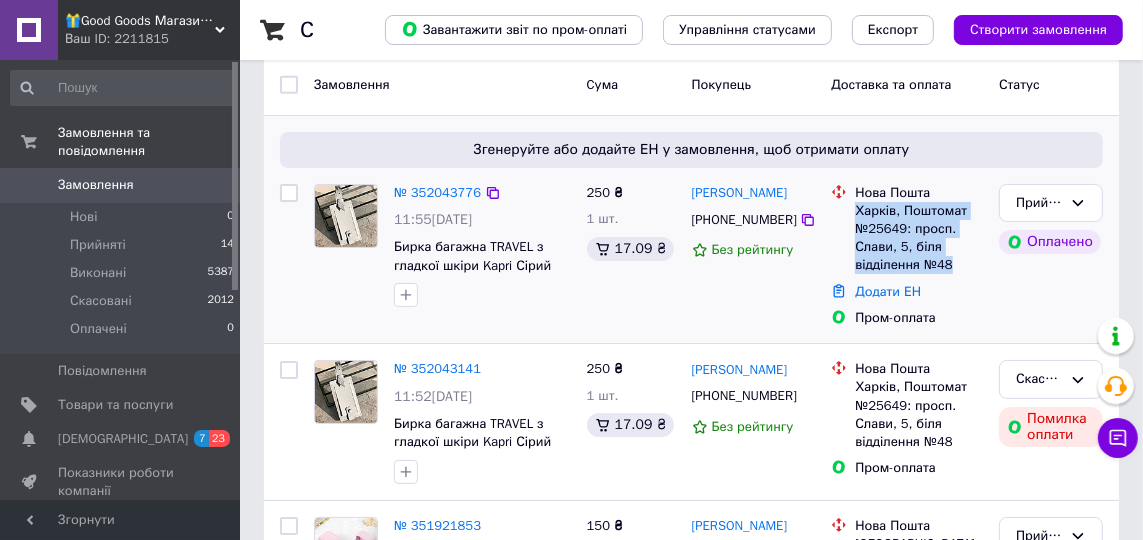 drag, startPoint x: 857, startPoint y: 213, endPoint x: 952, endPoint y: 267, distance: 109.27488 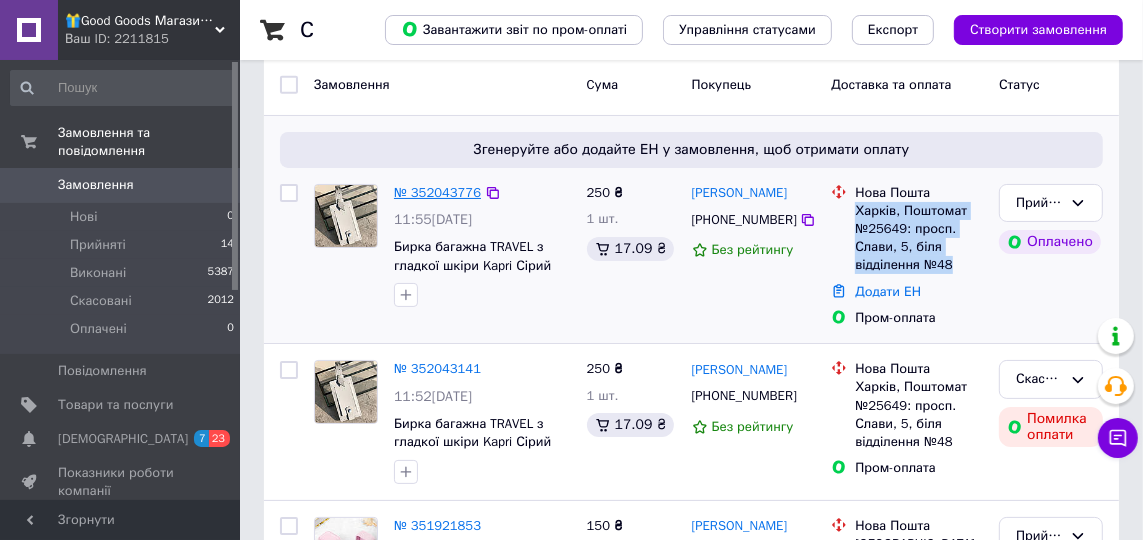 click on "№ 352043776" at bounding box center [437, 192] 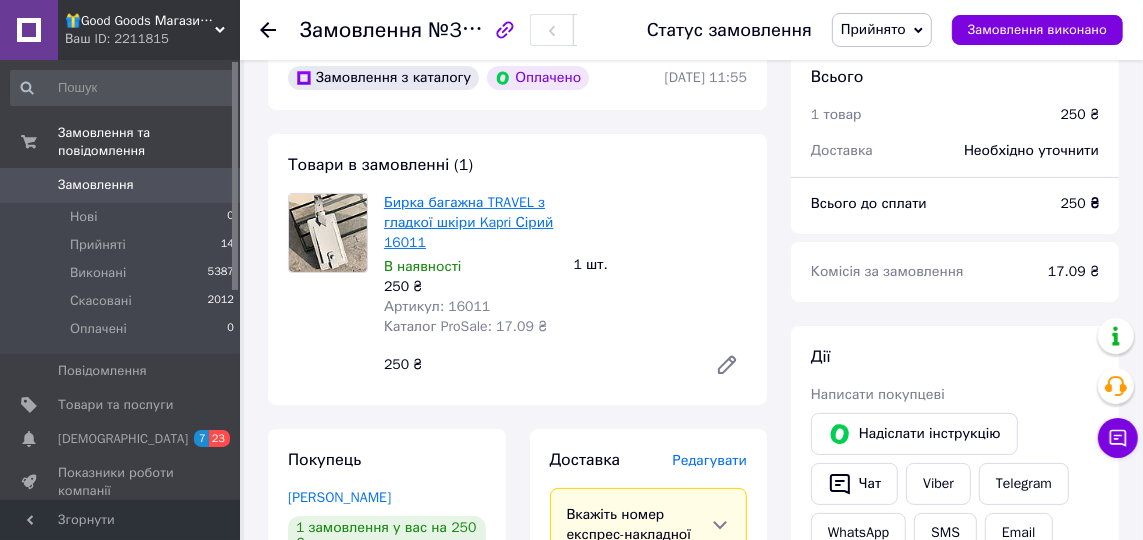 click on "Бирка багажна TRAVEL з гладкої шкіри Kapri Сірий 16011" at bounding box center (469, 222) 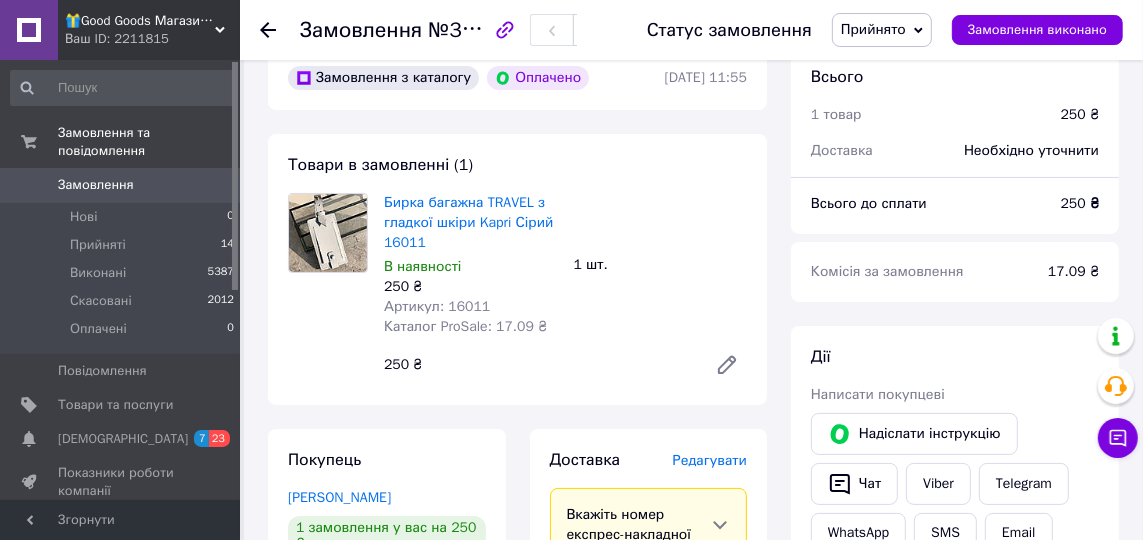 click on "🎁Good Goods Магазин подарунків" at bounding box center [140, 21] 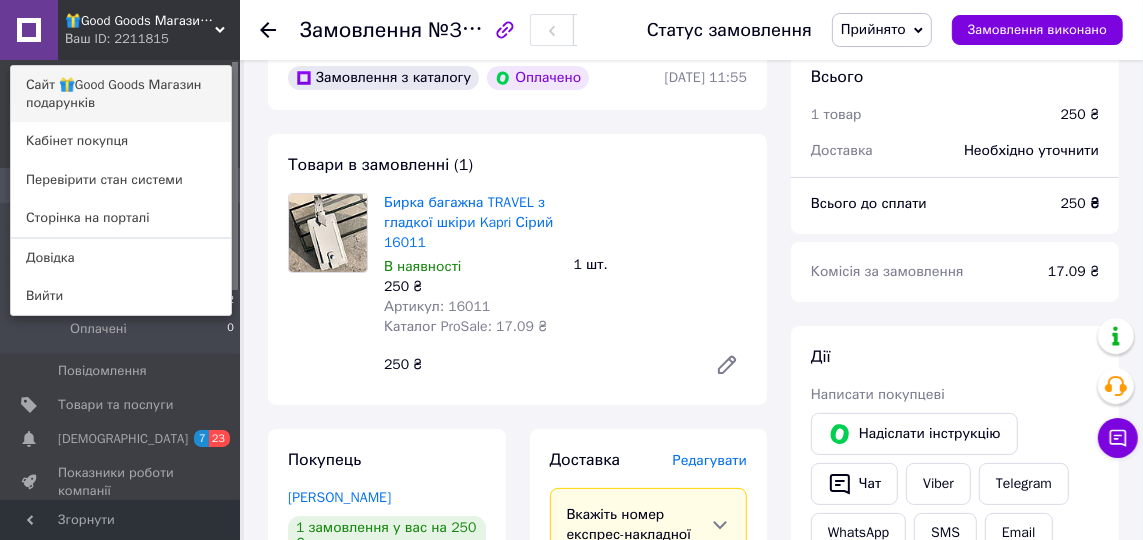 click on "Сайт 🎁Good Goods Магазин подарунків" at bounding box center (121, 94) 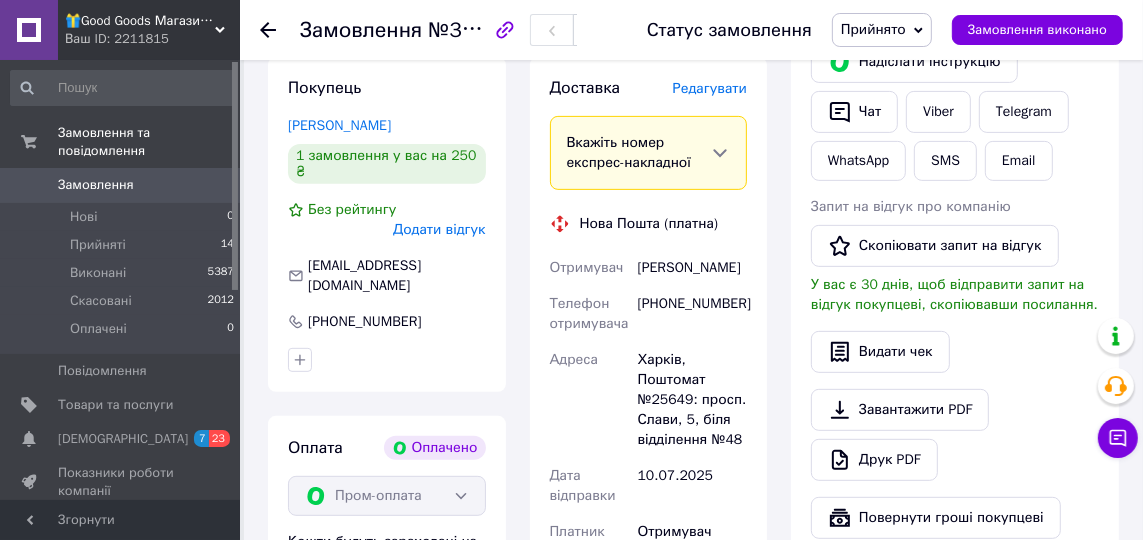 scroll, scrollTop: 500, scrollLeft: 0, axis: vertical 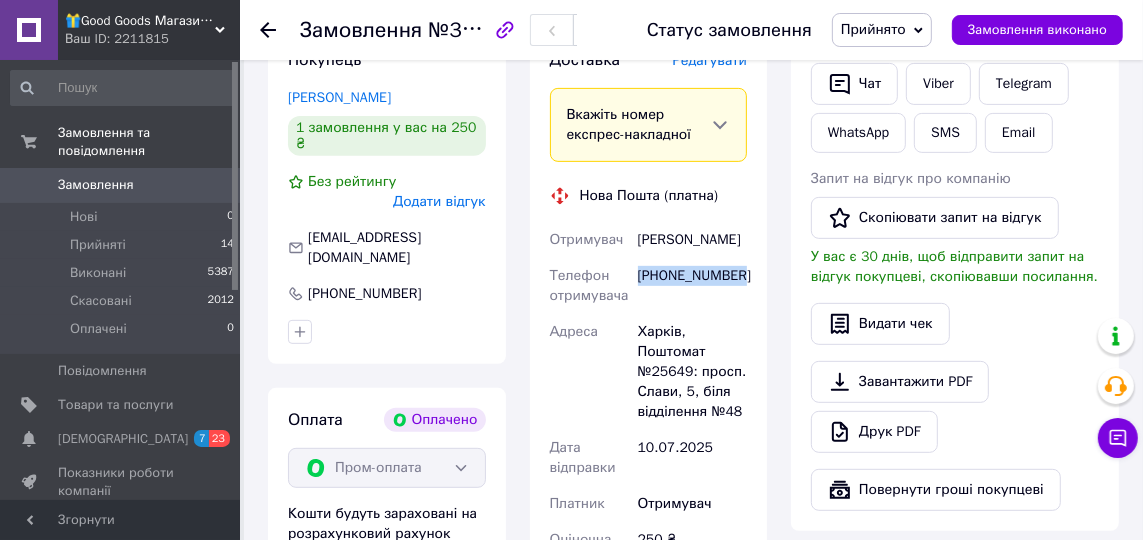 drag, startPoint x: 742, startPoint y: 298, endPoint x: 638, endPoint y: 296, distance: 104.019226 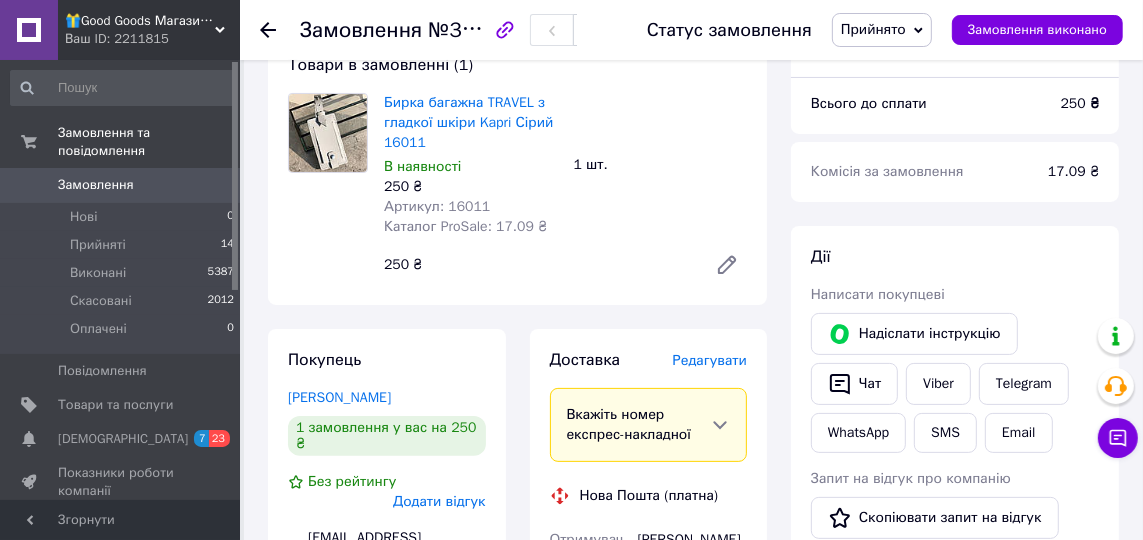scroll, scrollTop: 100, scrollLeft: 0, axis: vertical 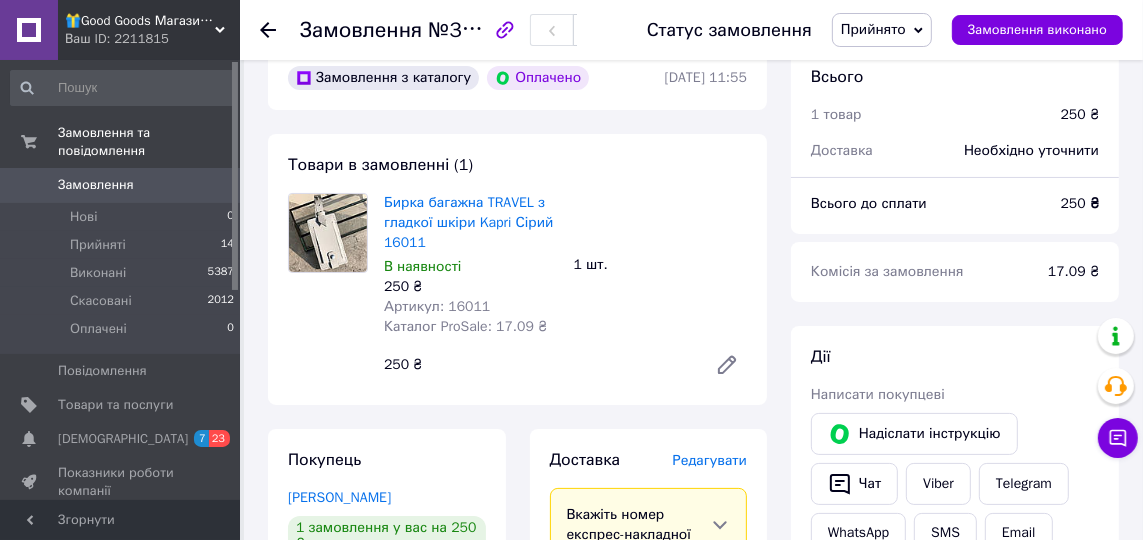 click on "Бирка багажна TRAVEL з гладкої шкіри Kapri Сірий 16011 В наявності 250 ₴ Артикул: 16011 Каталог ProSale: 17.09 ₴" at bounding box center (471, 265) 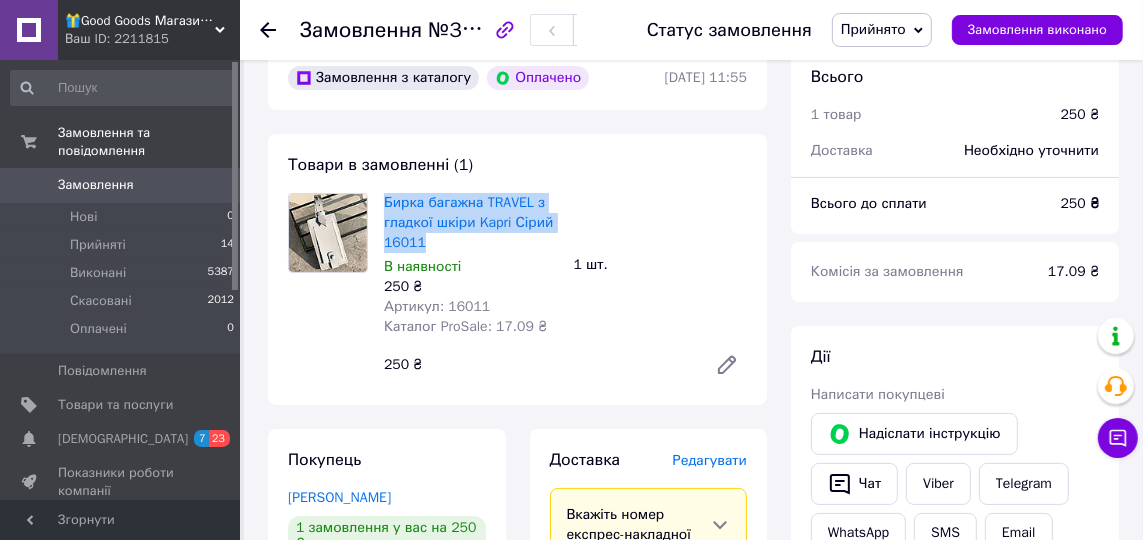 drag, startPoint x: 382, startPoint y: 199, endPoint x: 564, endPoint y: 235, distance: 185.52628 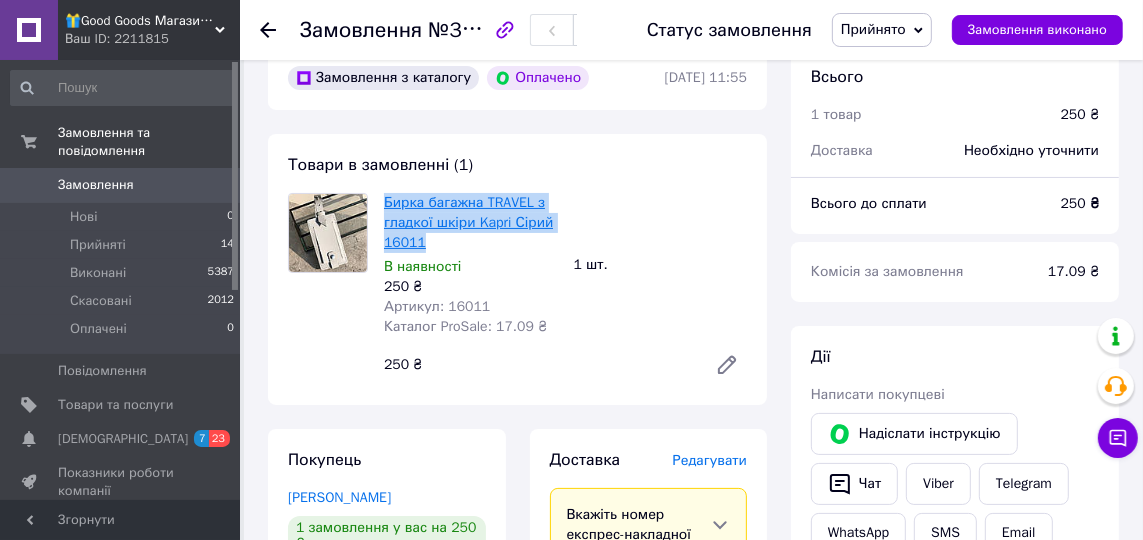 copy on "Бирка багажна TRAVEL з гладкої шкіри Kapri Сірий 16011" 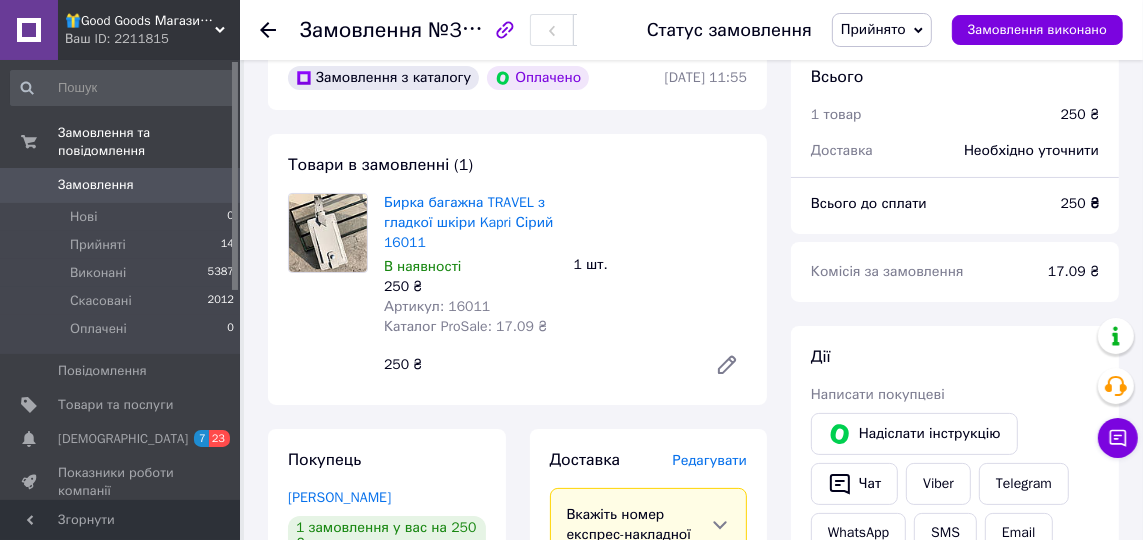 click 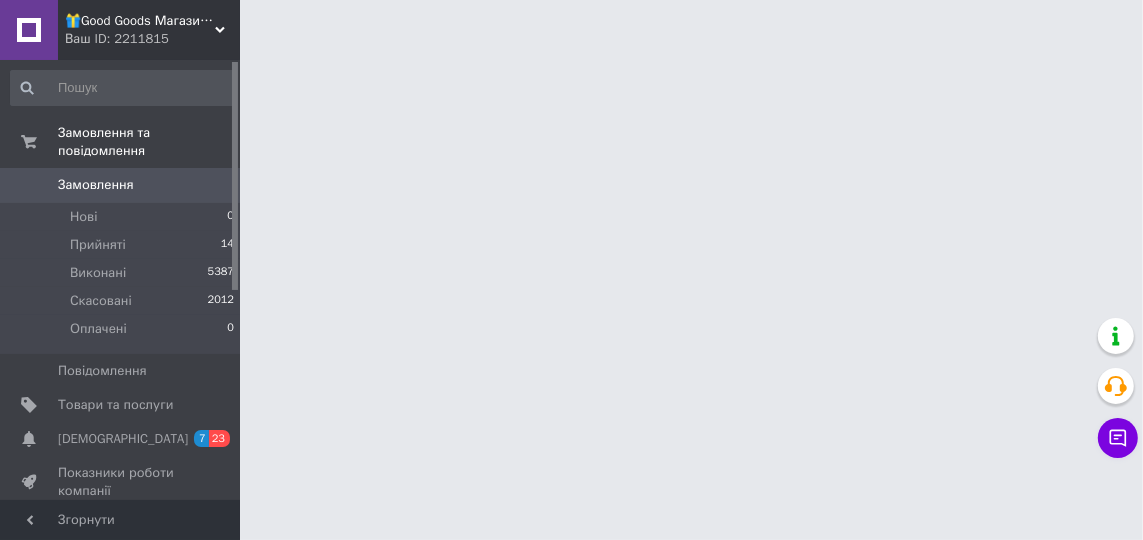 scroll, scrollTop: 0, scrollLeft: 0, axis: both 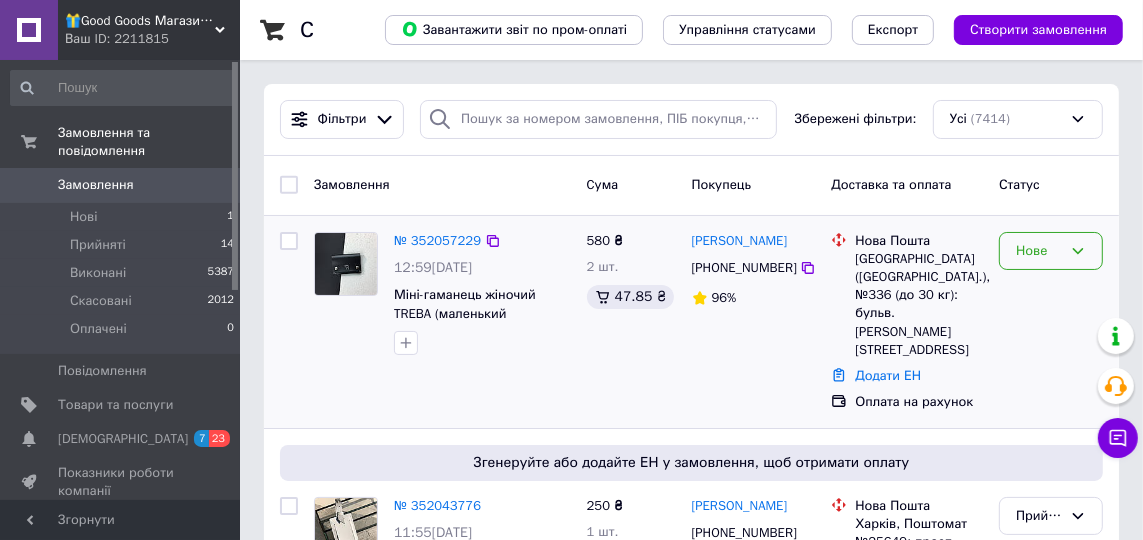 click 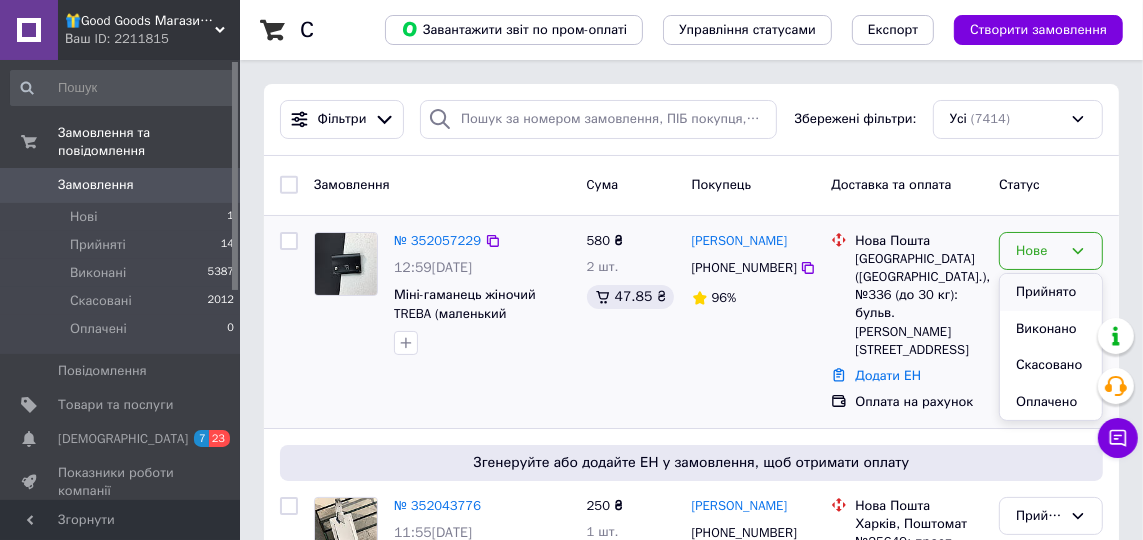 click on "Прийнято" at bounding box center (1051, 292) 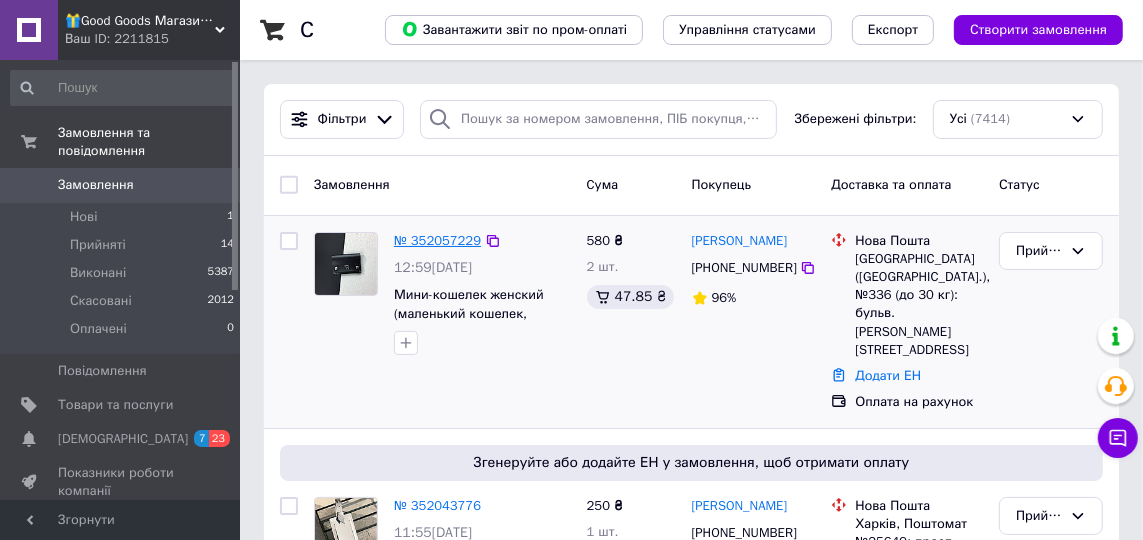 click on "№ 352057229" at bounding box center [437, 240] 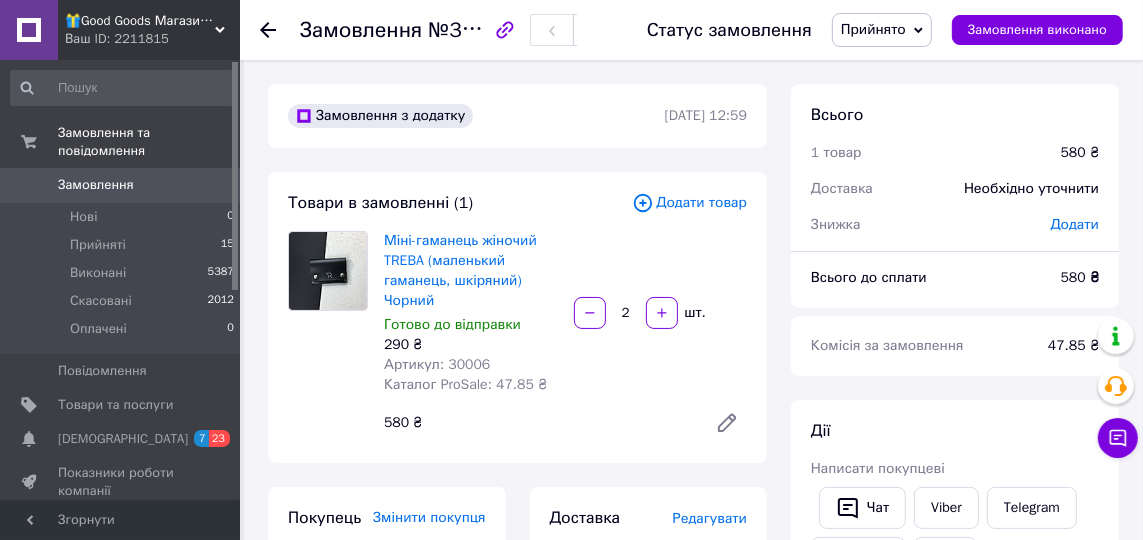 click at bounding box center (328, 271) 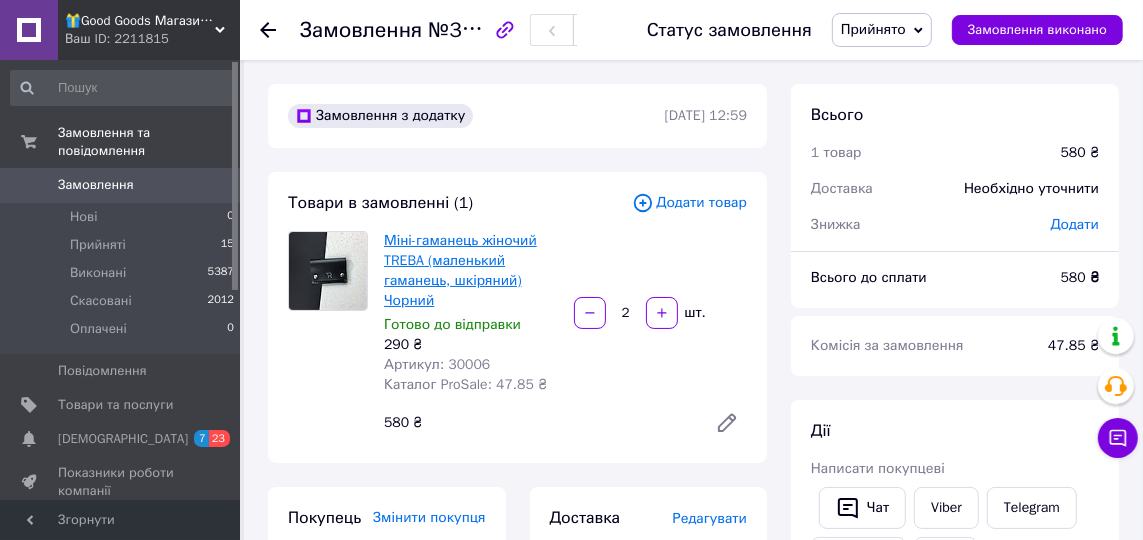 click on "Міні-гаманець жіночий TREBA (маленький гаманець, шкіряний) Чорний" at bounding box center [460, 270] 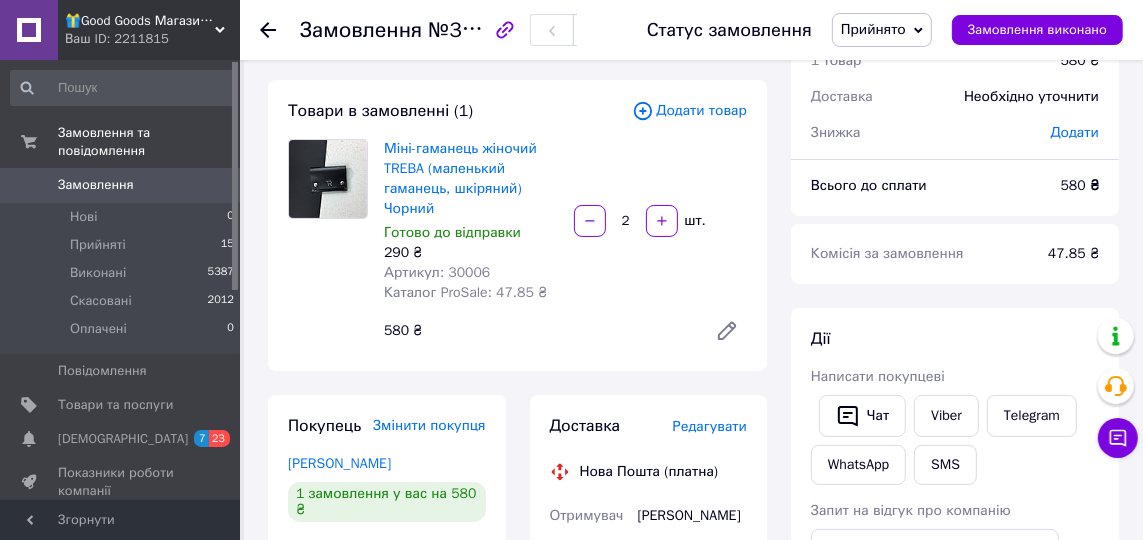 scroll, scrollTop: 192, scrollLeft: 0, axis: vertical 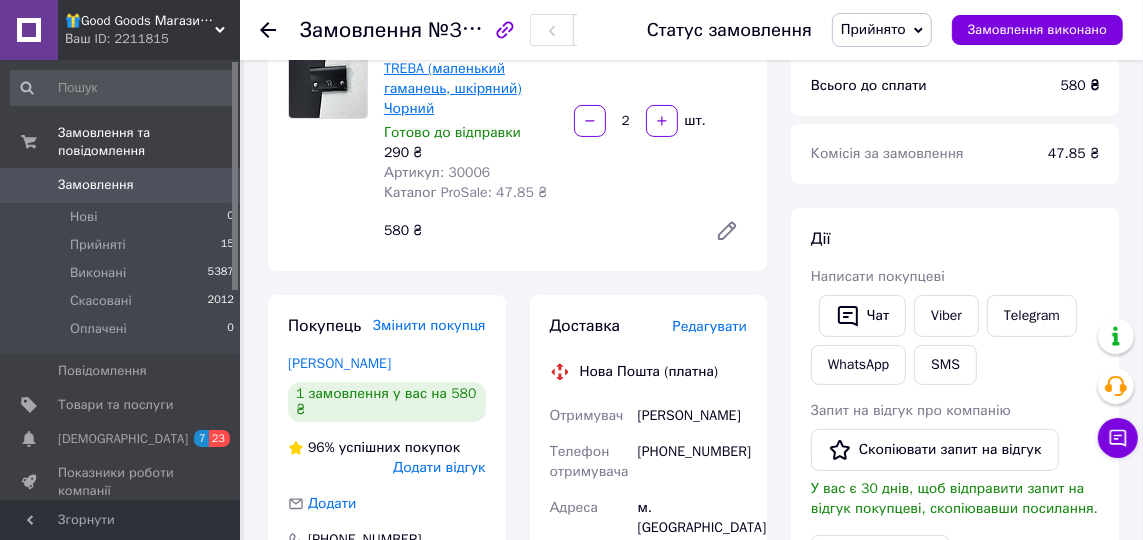 click on "Міні-гаманець жіночий TREBA (маленький гаманець, шкіряний) Чорний" at bounding box center [460, 78] 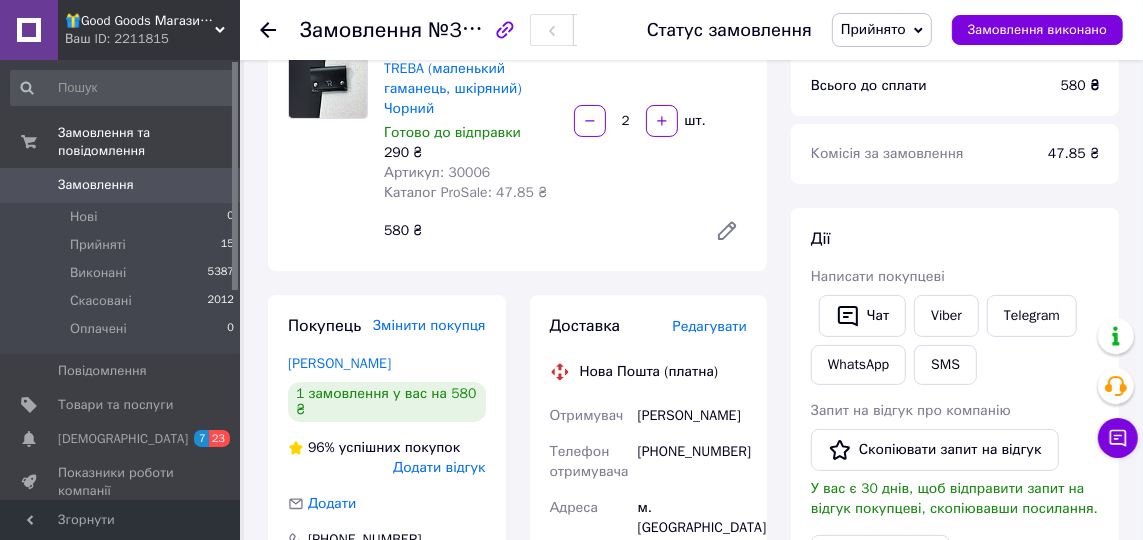 scroll, scrollTop: 92, scrollLeft: 0, axis: vertical 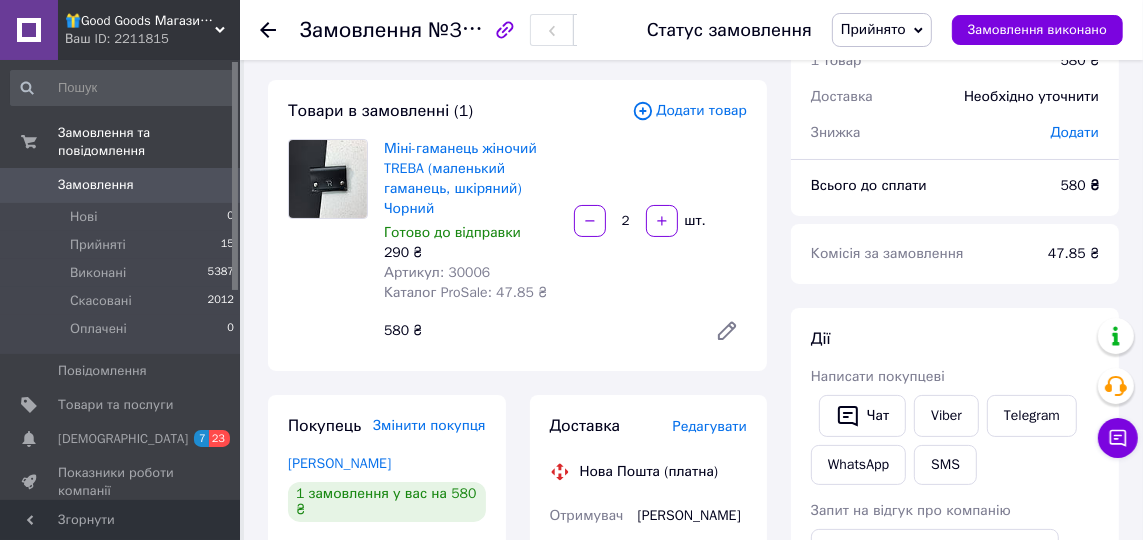 click on "Міні-гаманець жіночий TREBA (маленький гаманець, шкіряний) Чорний Готово до відправки 290 ₴ Артикул: 30006 Каталог ProSale: 47.85 ₴" at bounding box center [471, 221] 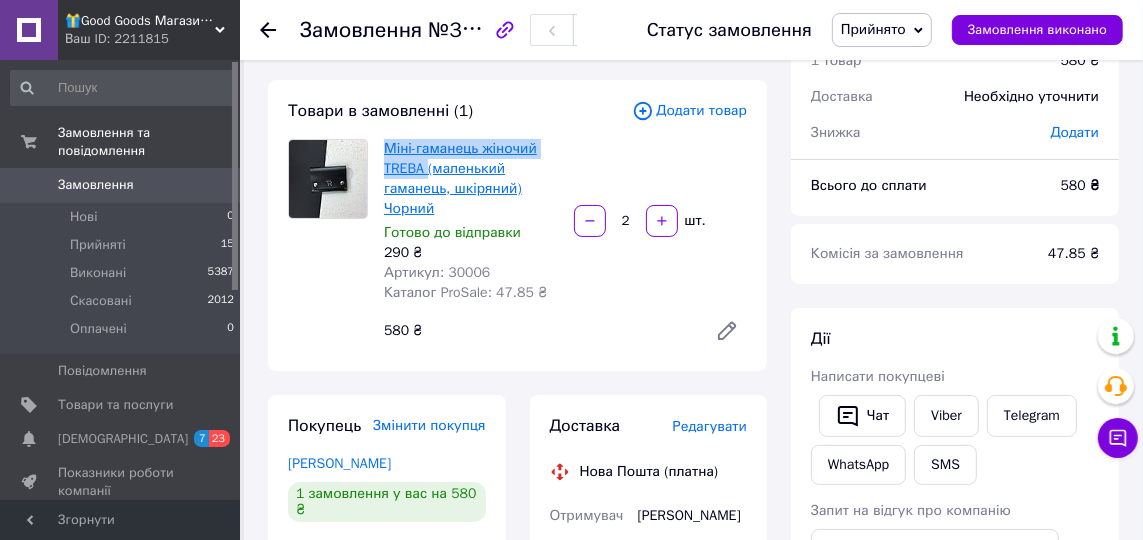 drag, startPoint x: 380, startPoint y: 145, endPoint x: 424, endPoint y: 168, distance: 49.648766 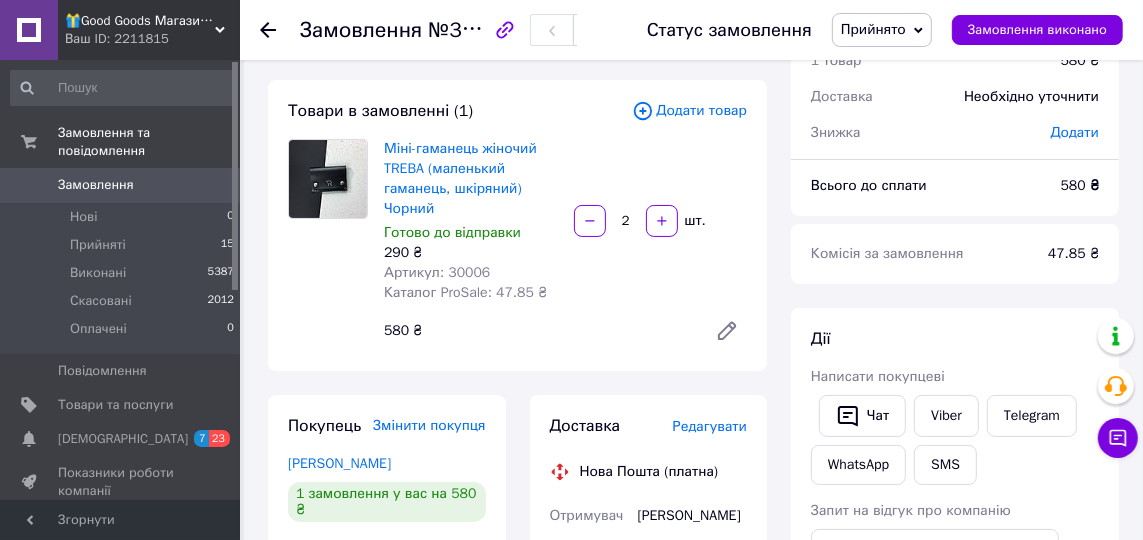 click on "Готово до відправки" at bounding box center [452, 232] 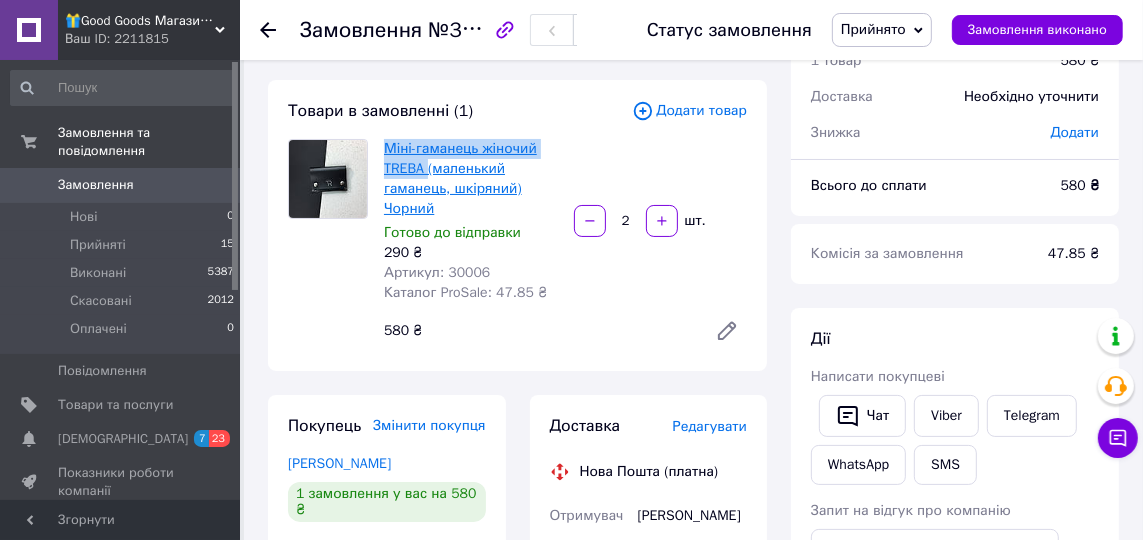 drag, startPoint x: 380, startPoint y: 142, endPoint x: 426, endPoint y: 176, distance: 57.201397 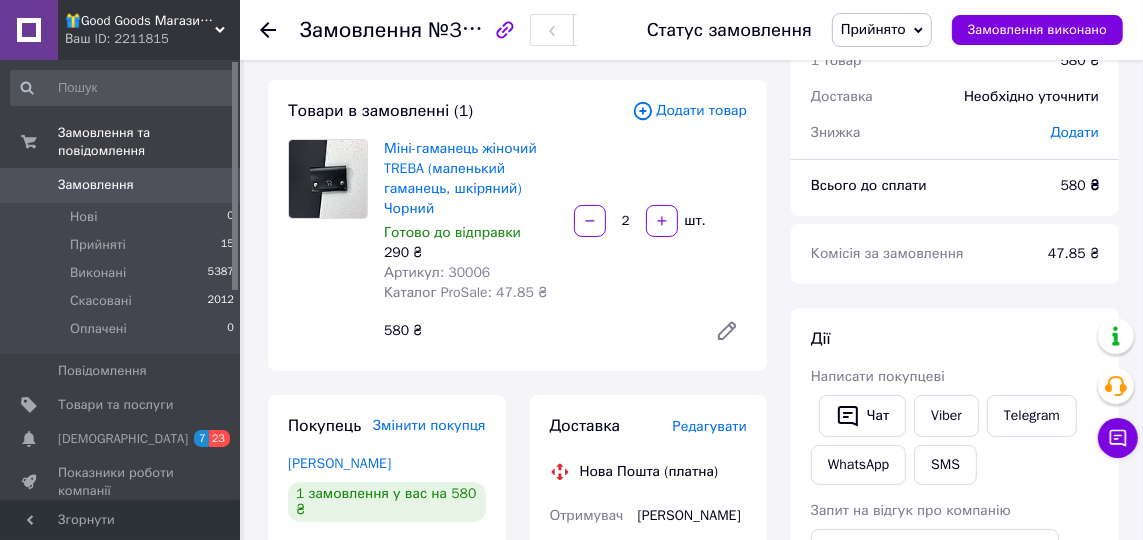 click on "Міні-гаманець жіночий TREBA (маленький гаманець, шкіряний) Чорний Готово до відправки 290 ₴ Артикул: 30006 Каталог ProSale: 47.85 ₴  2   шт. 580 ₴" at bounding box center [565, 245] 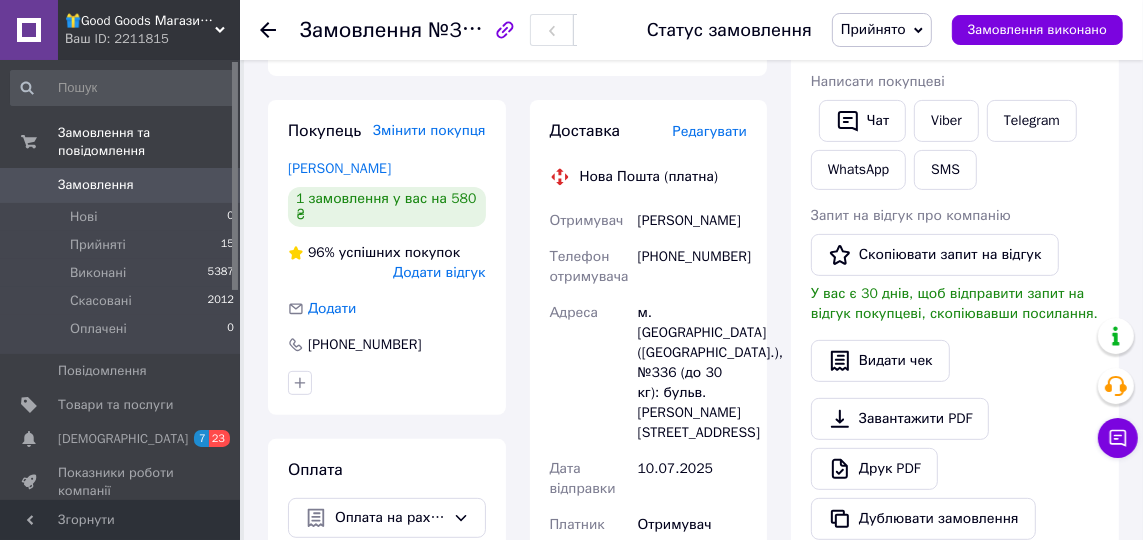 scroll, scrollTop: 392, scrollLeft: 0, axis: vertical 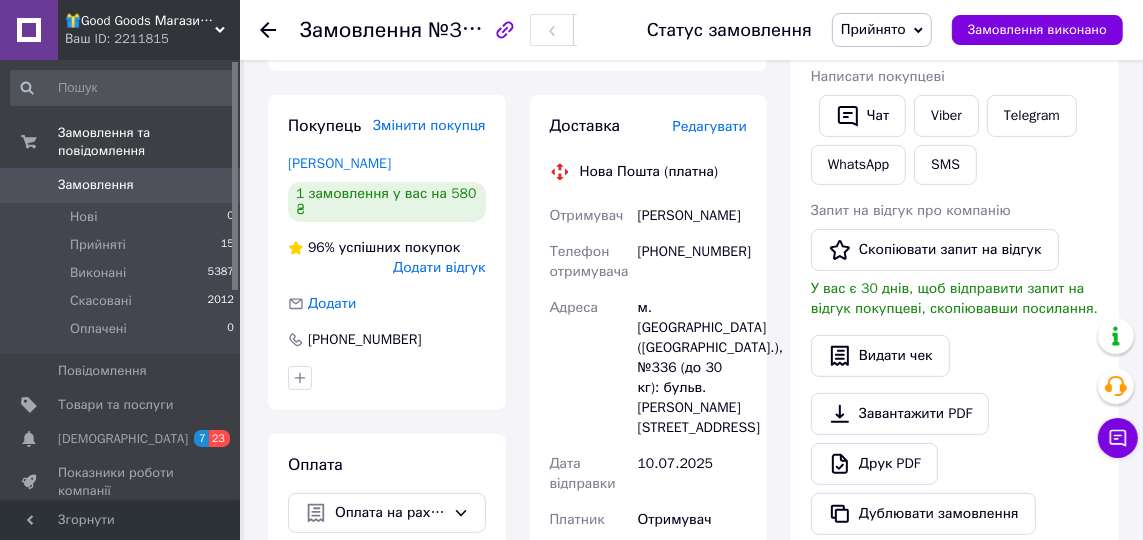 drag, startPoint x: 636, startPoint y: 214, endPoint x: 749, endPoint y: 212, distance: 113.0177 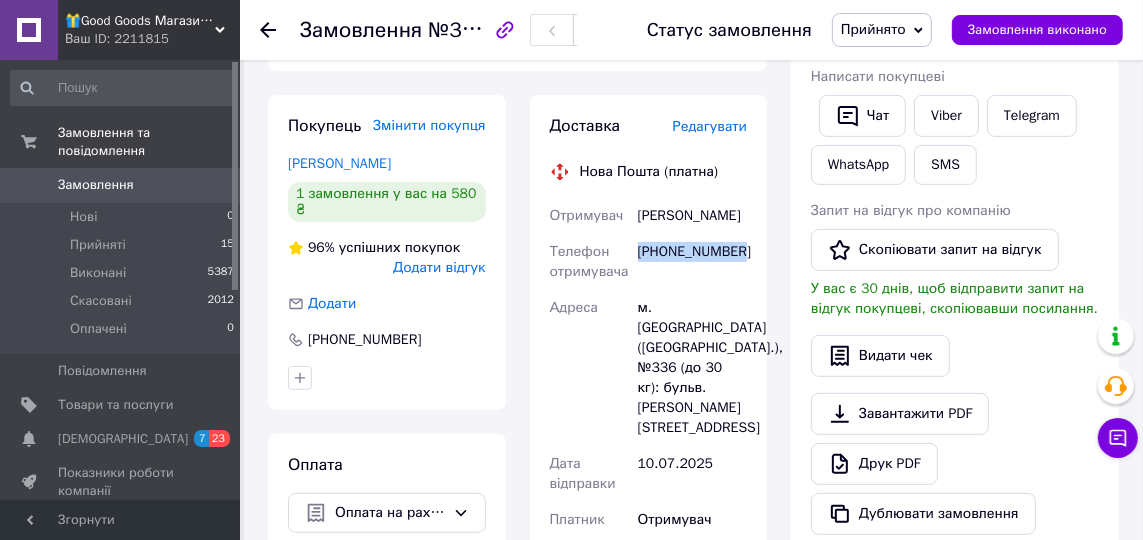 drag, startPoint x: 746, startPoint y: 255, endPoint x: 643, endPoint y: 253, distance: 103.01942 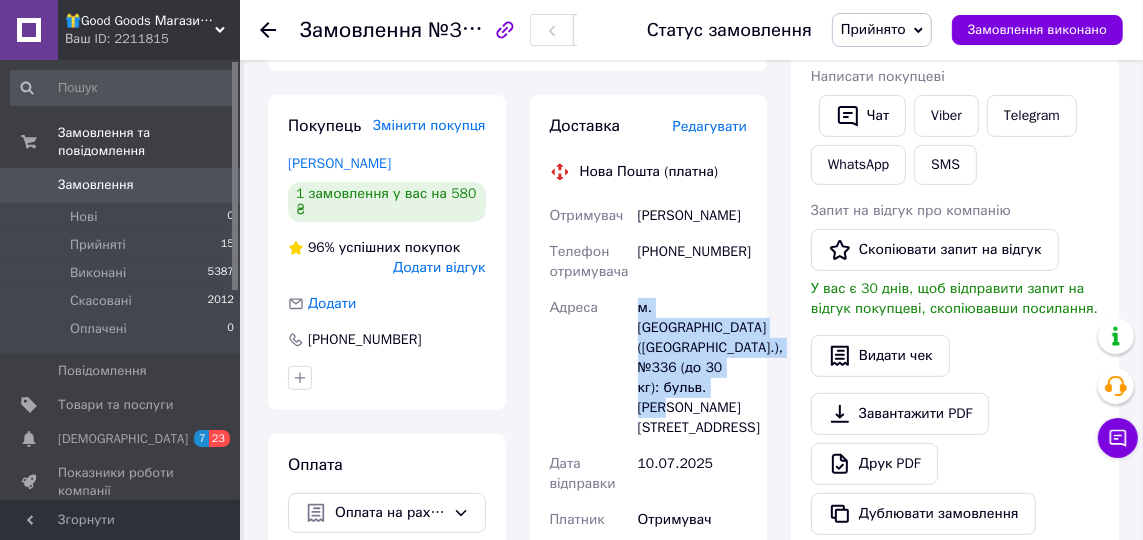 drag, startPoint x: 638, startPoint y: 308, endPoint x: 742, endPoint y: 386, distance: 130 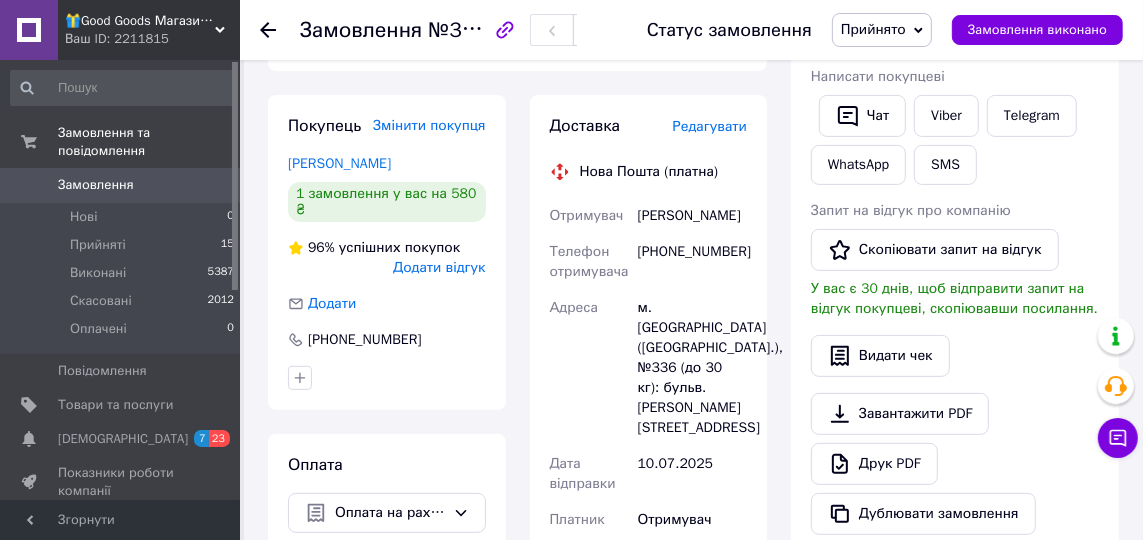 click on "Всього 1 товар 580 ₴ Доставка Необхідно уточнити Знижка Додати Всього до сплати 580 ₴ Комісія за замовлення 47.85 ₴ Дії Написати покупцеві   Чат Viber Telegram WhatsApp SMS Запит на відгук про компанію   Скопіювати запит на відгук У вас є 30 днів, щоб відправити запит на відгук покупцеві, скопіювавши посилання.   Видати чек   Завантажити PDF   Друк PDF   Дублювати замовлення Мітки Особисті нотатки, які бачите лише ви. З їх допомогою можна фільтрувати замовлення Примітки Залишилося 300 символів Очистити Зберегти" at bounding box center (955, 365) 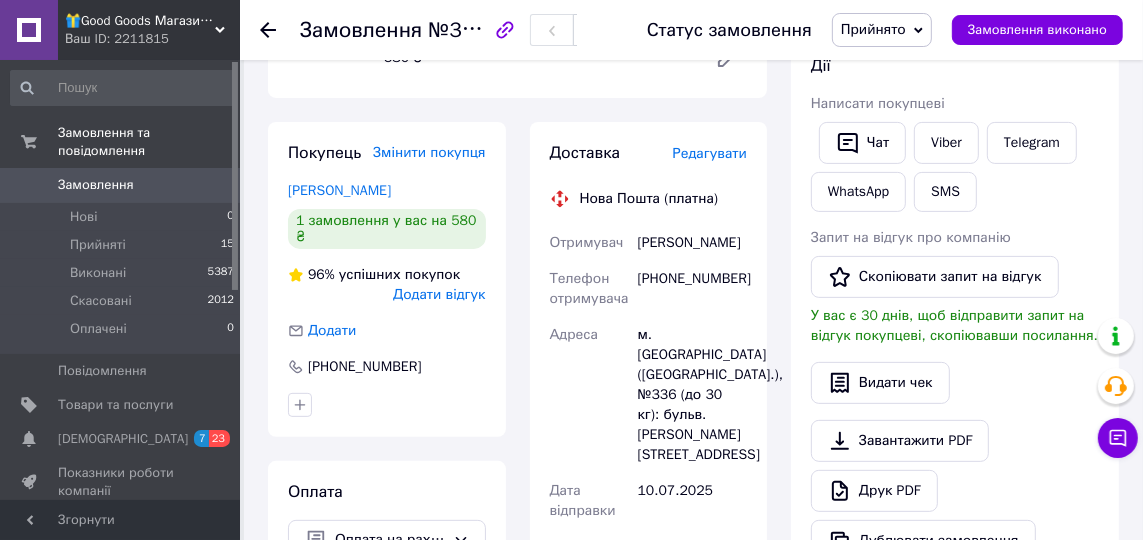 scroll, scrollTop: 400, scrollLeft: 0, axis: vertical 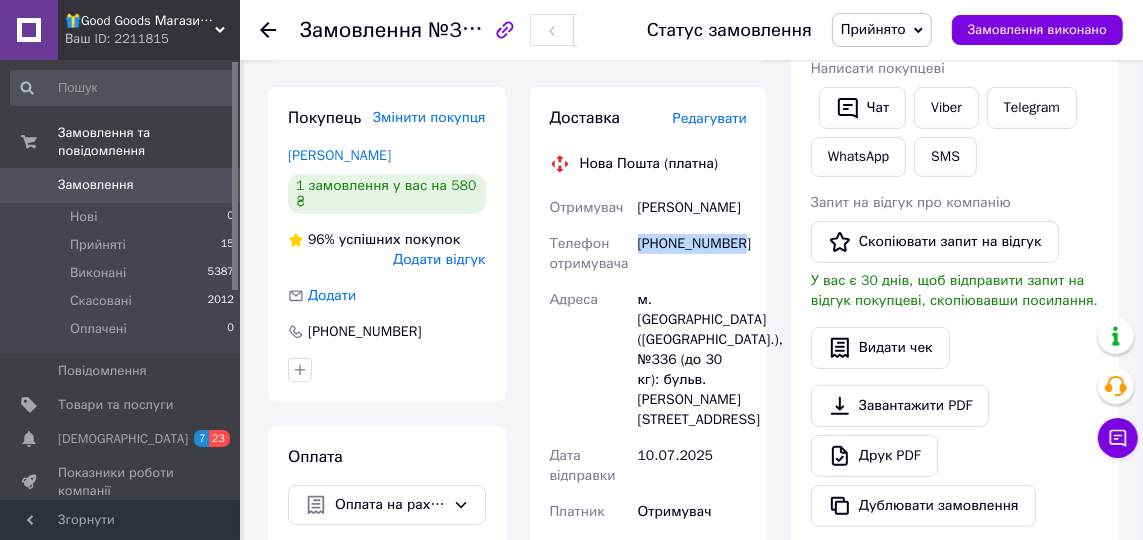 drag, startPoint x: 747, startPoint y: 240, endPoint x: 638, endPoint y: 243, distance: 109.041275 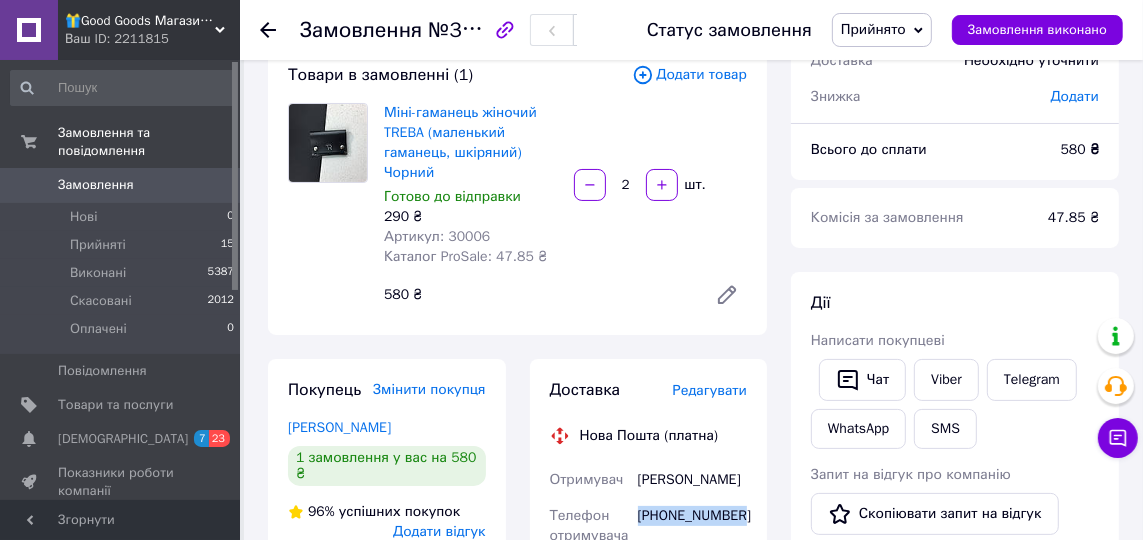scroll, scrollTop: 0, scrollLeft: 0, axis: both 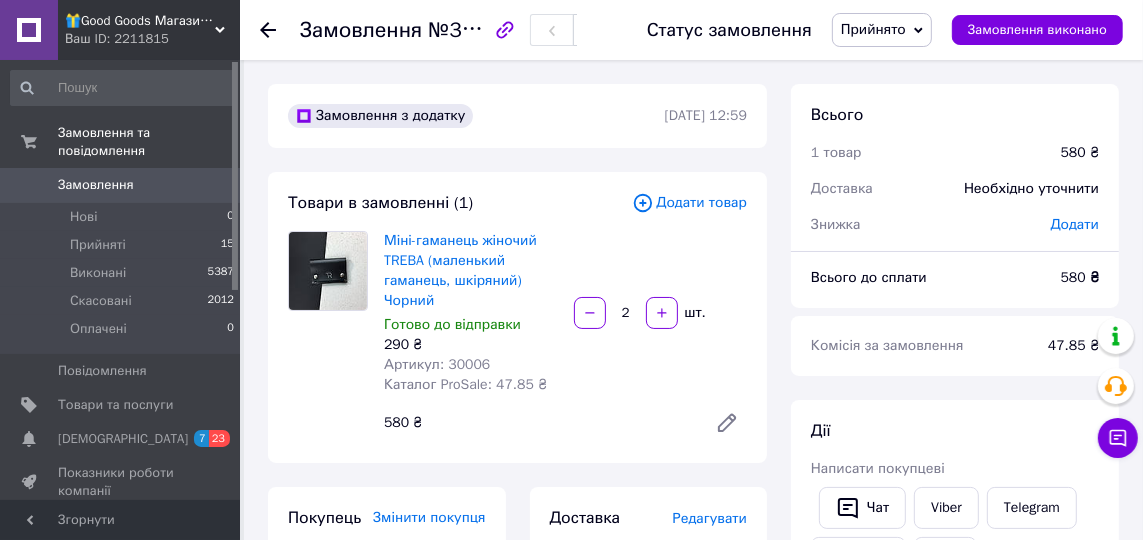 click on "Міні-гаманець жіночий TREBA (маленький гаманець, шкіряний) Чорний Готово до відправки 290 ₴ Артикул: 30006 Каталог ProSale: 47.85 ₴" at bounding box center (471, 313) 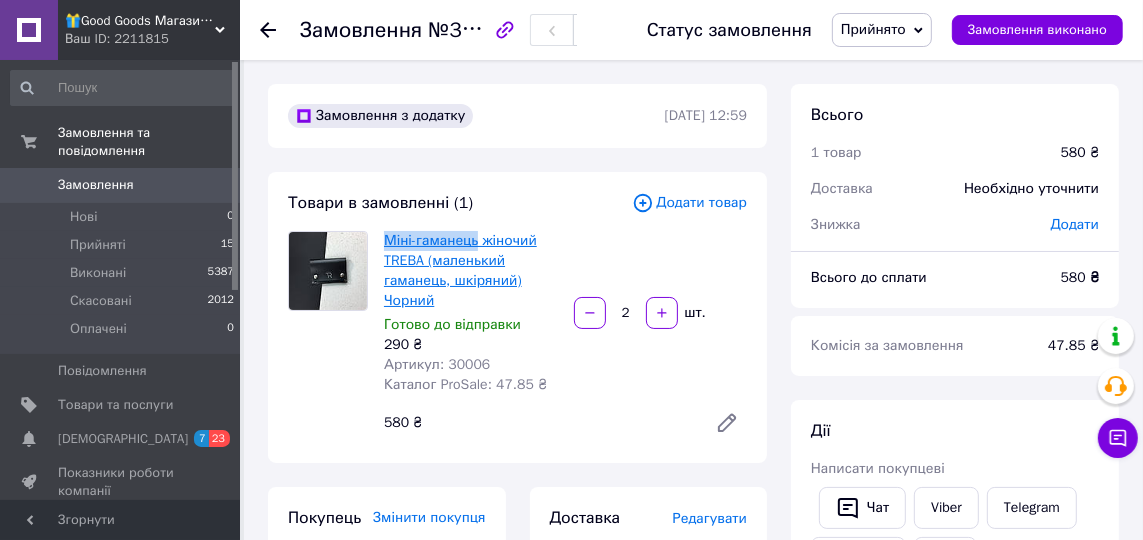 drag, startPoint x: 381, startPoint y: 240, endPoint x: 428, endPoint y: 251, distance: 48.270073 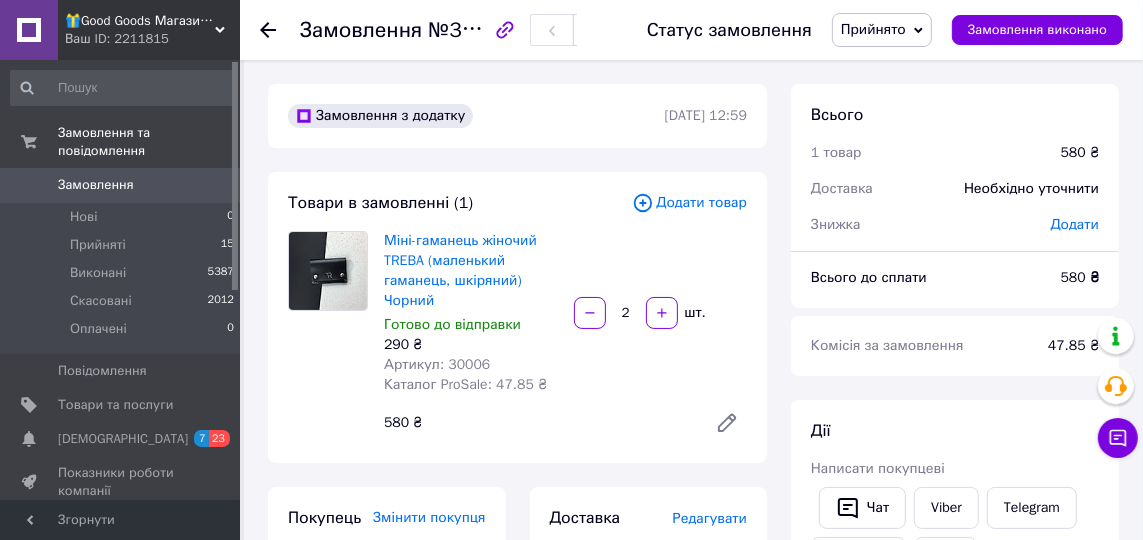click on "Міні-гаманець жіночий TREBA (маленький гаманець, шкіряний) Чорний Готово до відправки 290 ₴ Артикул: 30006 Каталог ProSale: 47.85 ₴  2   шт. 580 ₴" at bounding box center [565, 337] 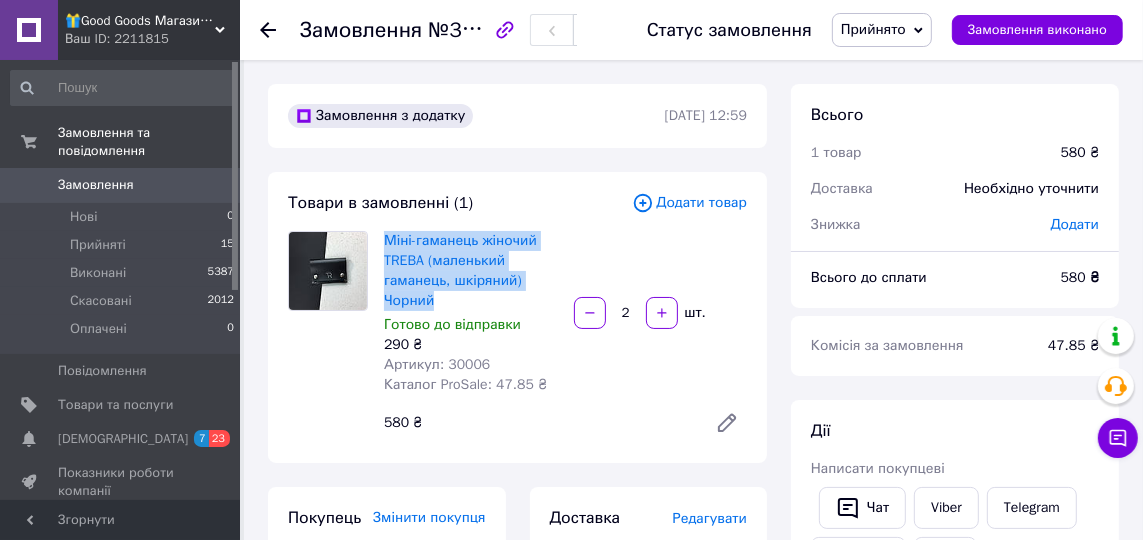 drag, startPoint x: 382, startPoint y: 231, endPoint x: 466, endPoint y: 310, distance: 115.31262 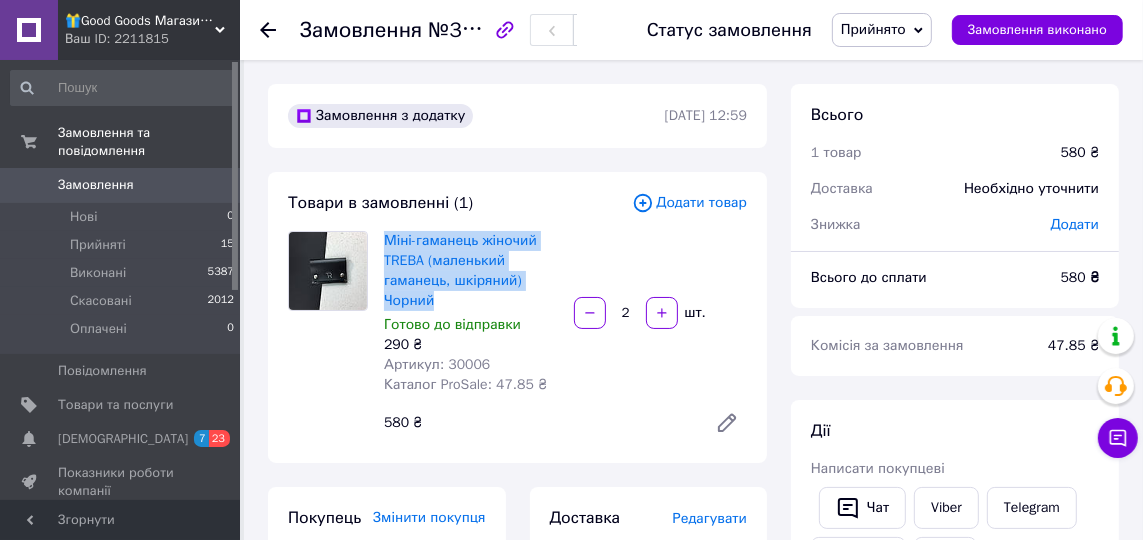 click on "Товари в замовленні (1) Додати товар Міні-гаманець жіночий TREBA (маленький гаманець, шкіряний) Чорний Готово до відправки 290 ₴ Артикул: 30006 Каталог ProSale: 47.85 ₴  2   шт. 580 ₴" at bounding box center [517, 317] 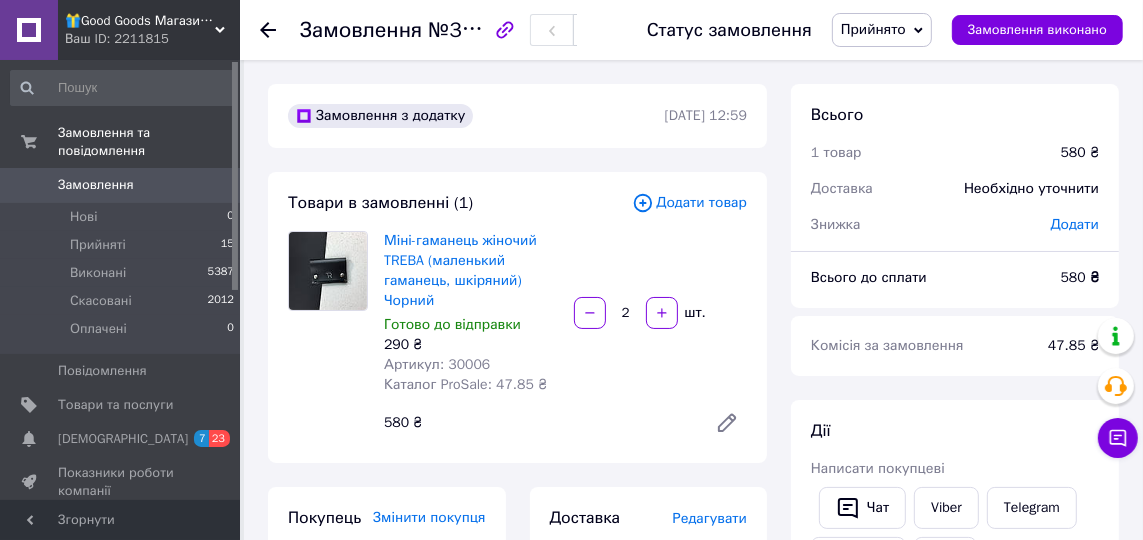 click 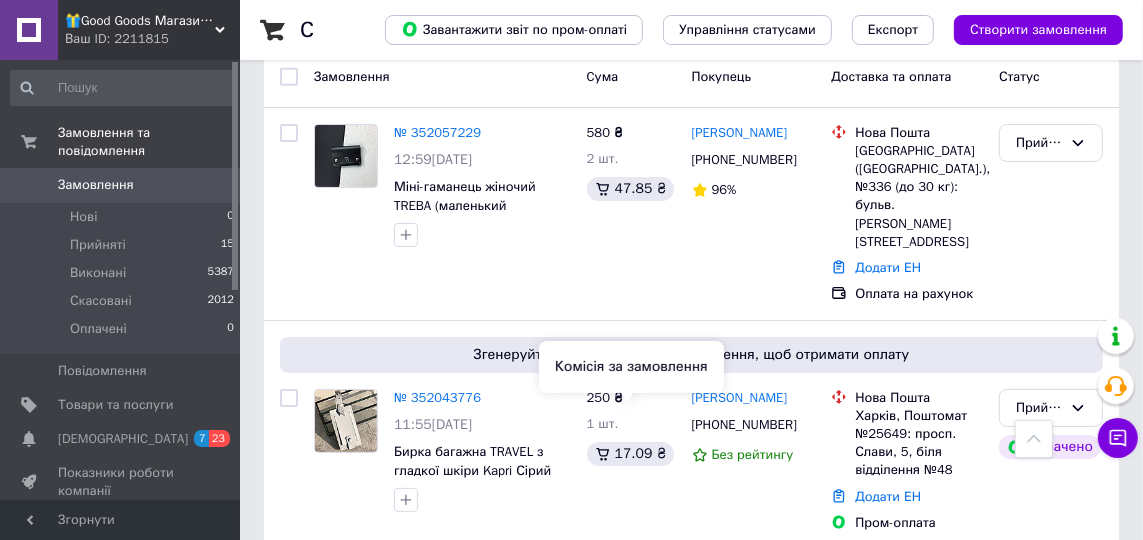 scroll, scrollTop: 0, scrollLeft: 0, axis: both 